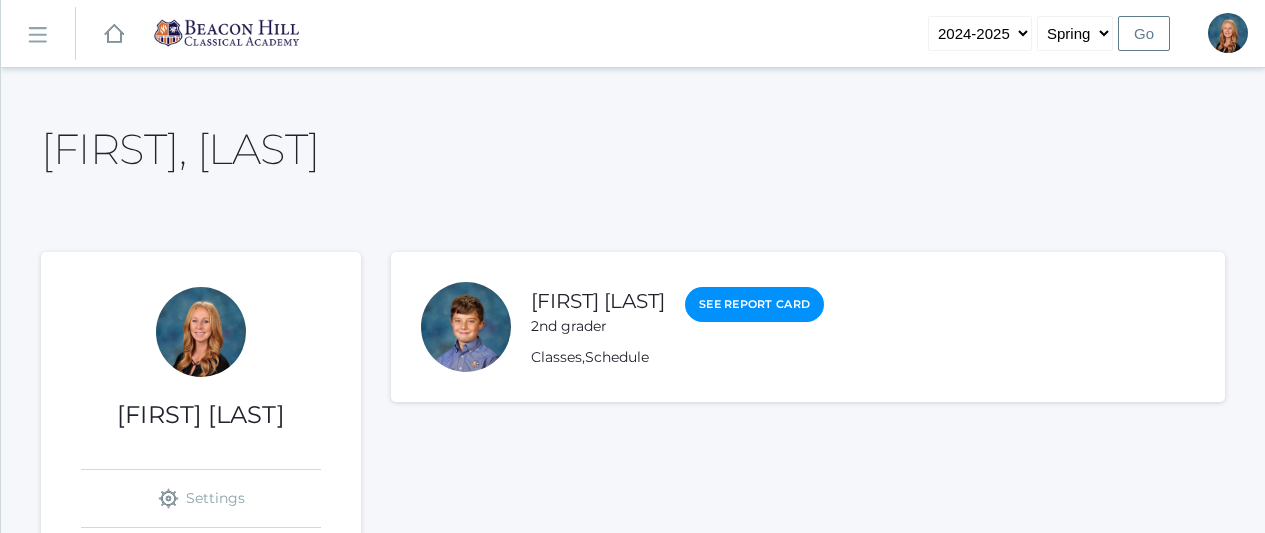 scroll, scrollTop: 0, scrollLeft: 0, axis: both 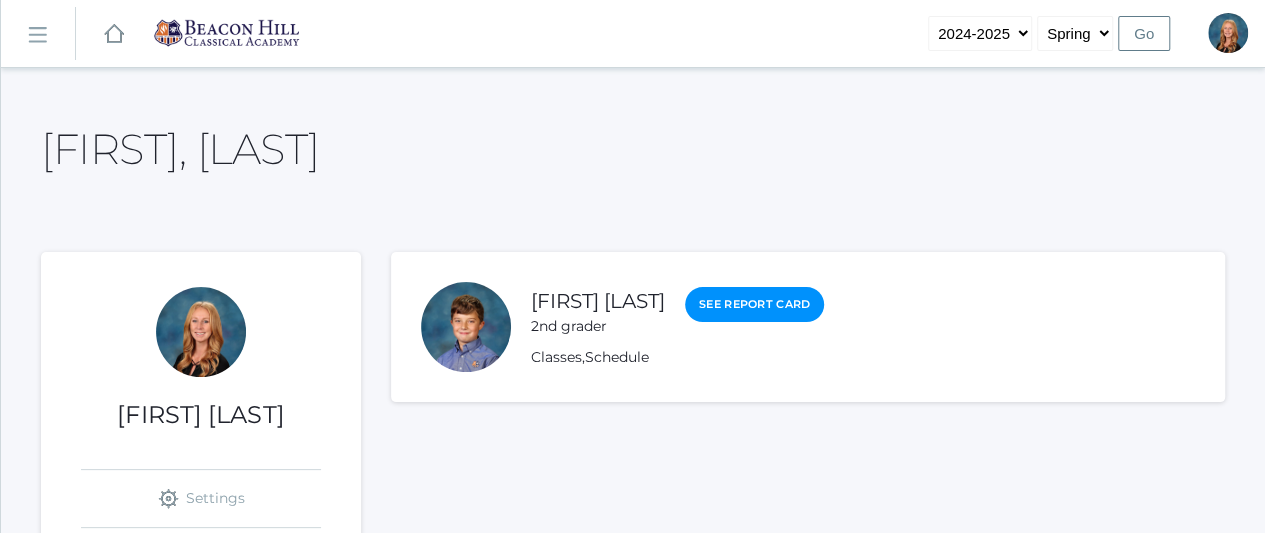 click on "icons/ui/navigation/hamburger
Created with Sketch." at bounding box center [38, 34] 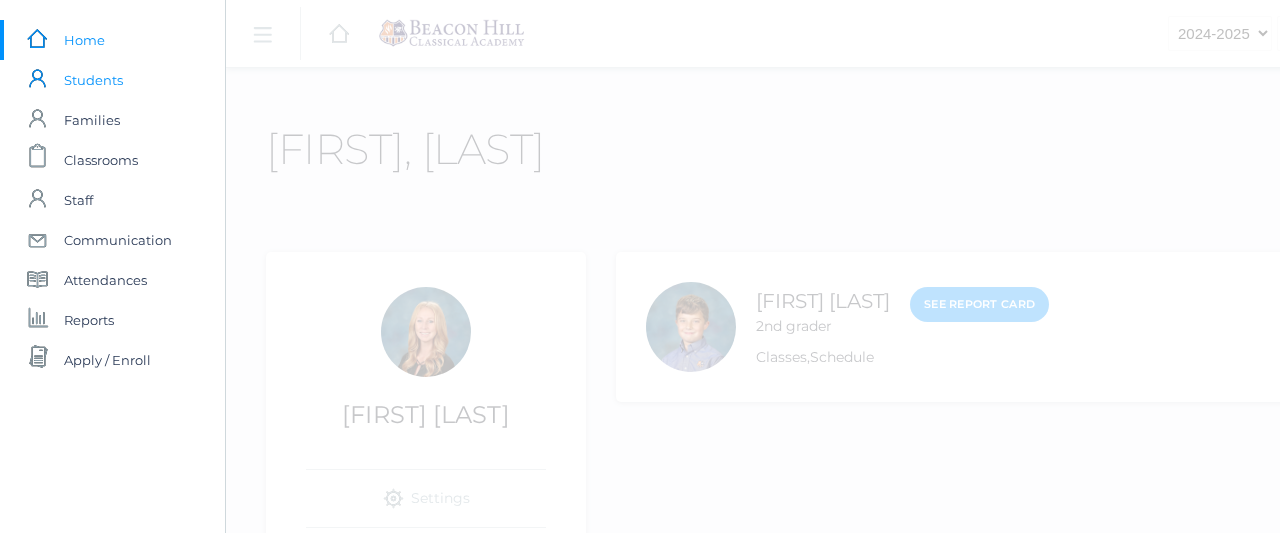 click on "Students" at bounding box center [93, 80] 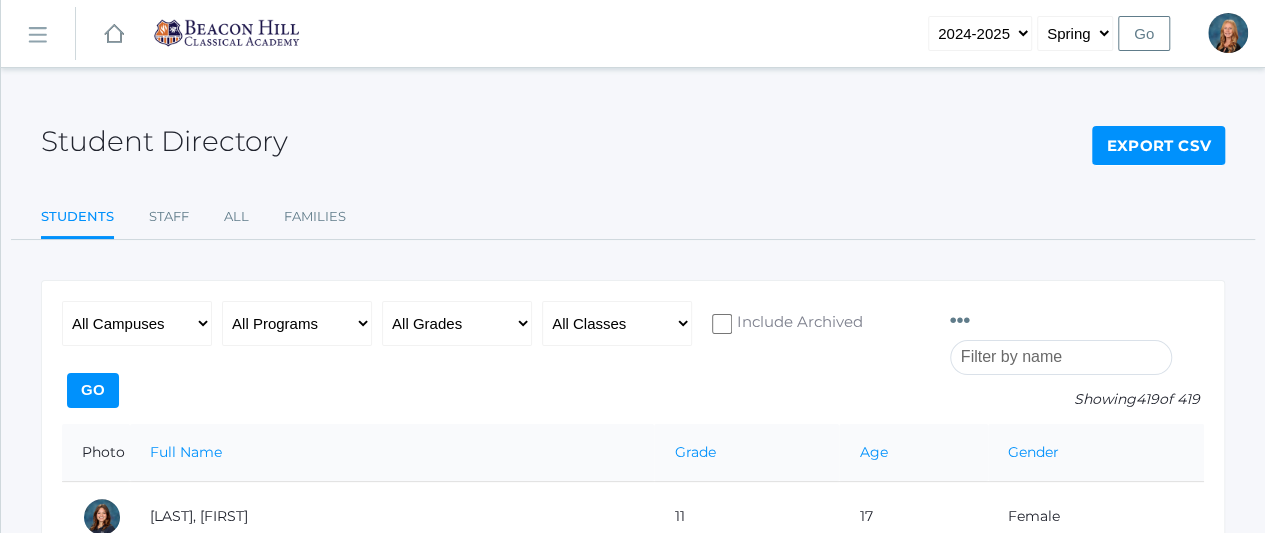 click at bounding box center [1061, 357] 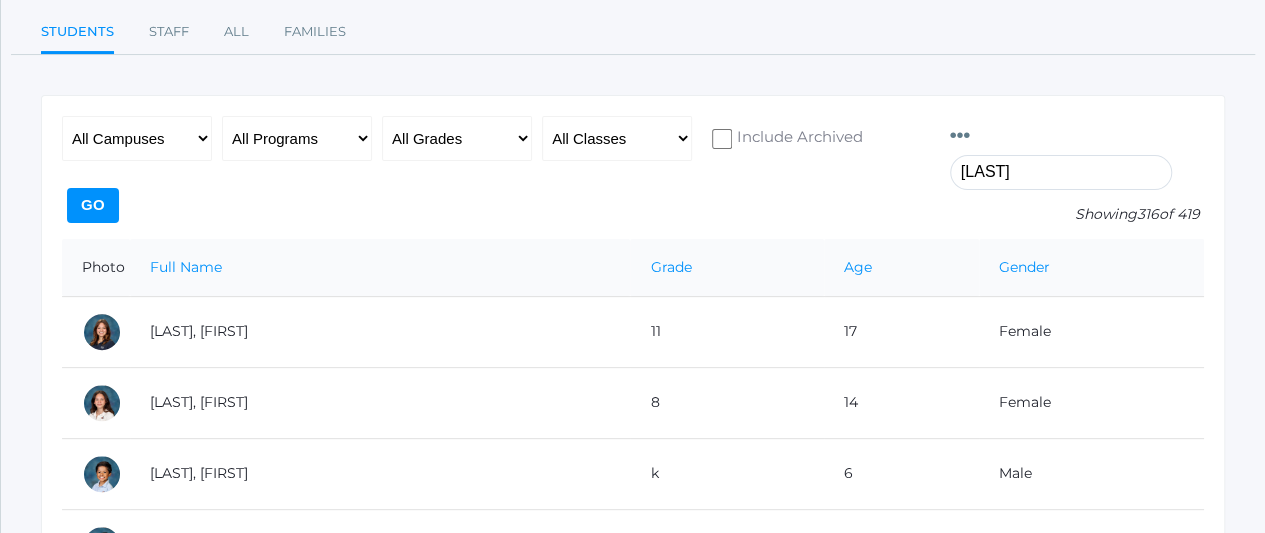 scroll, scrollTop: 194, scrollLeft: 0, axis: vertical 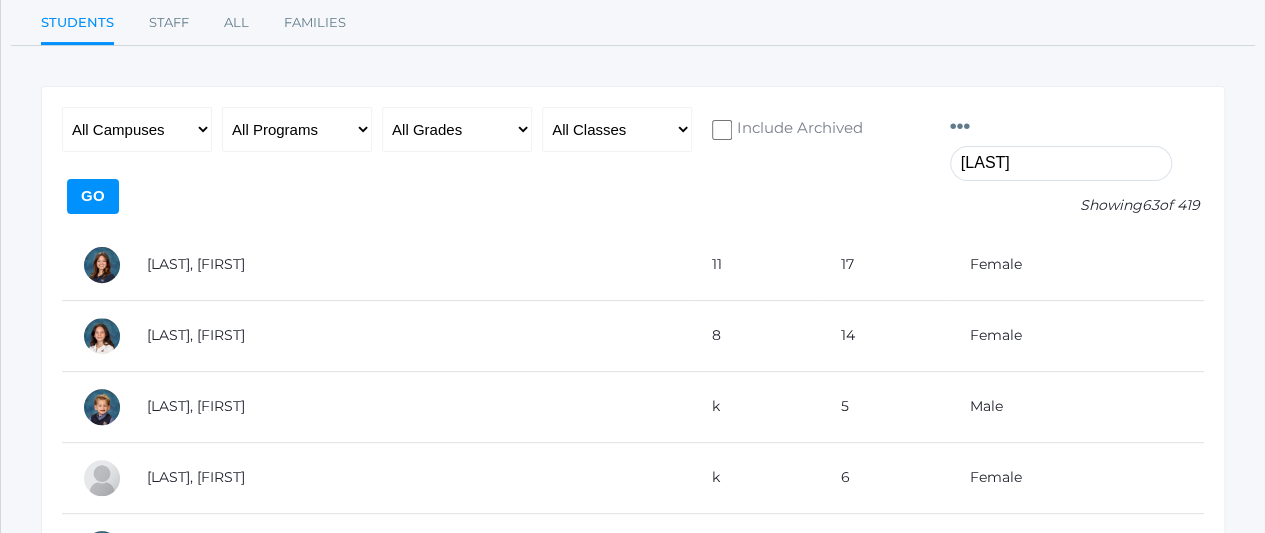 type on "[LAST]" 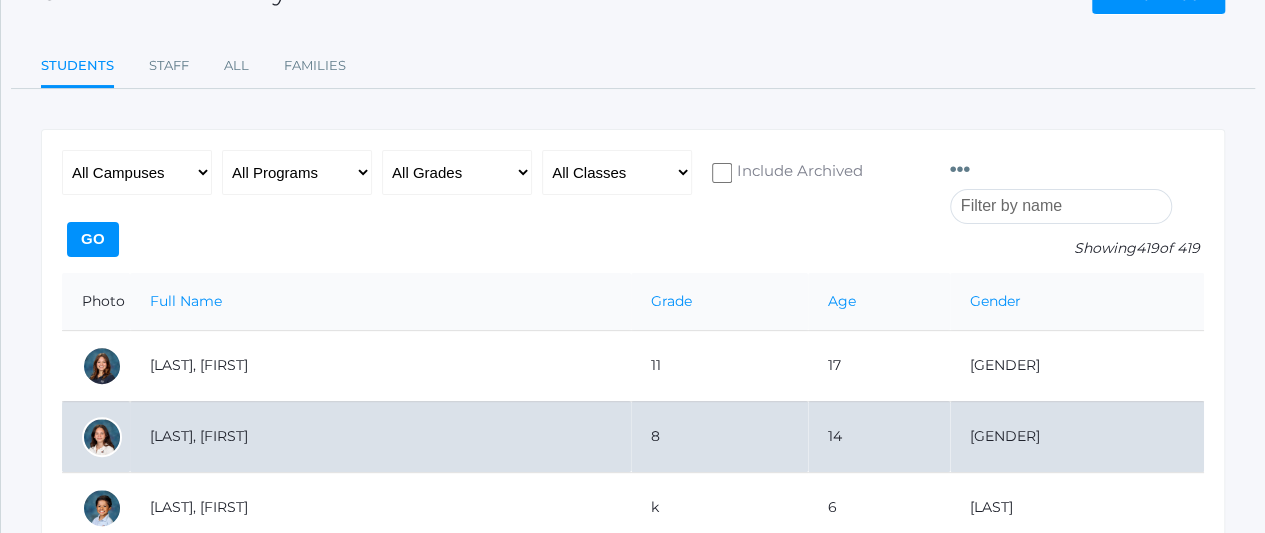 scroll, scrollTop: 0, scrollLeft: 0, axis: both 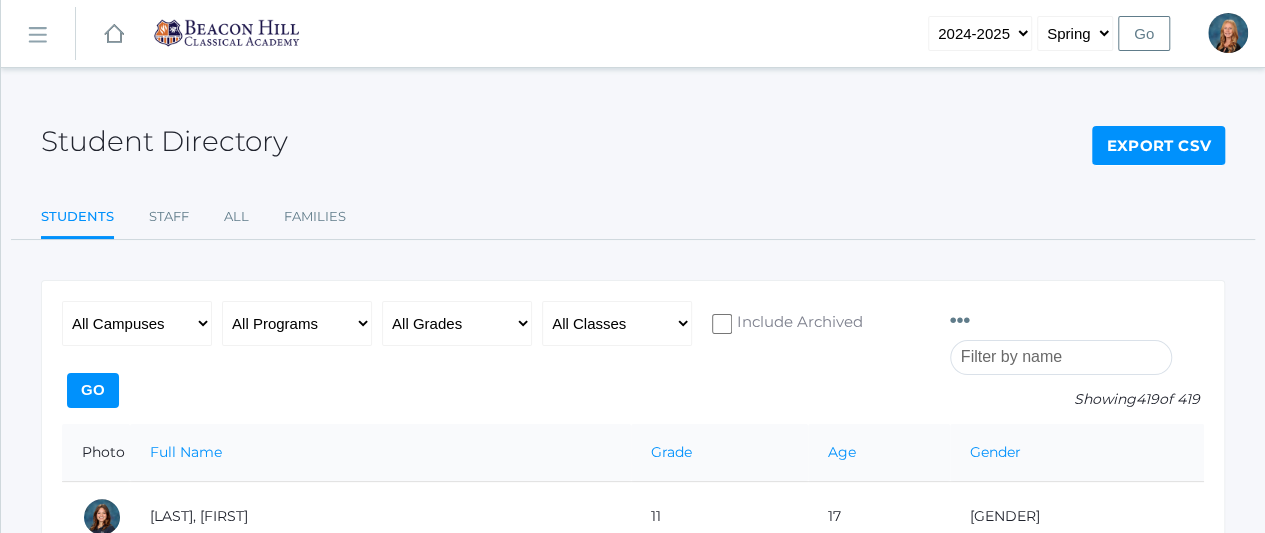 click at bounding box center [1061, 357] 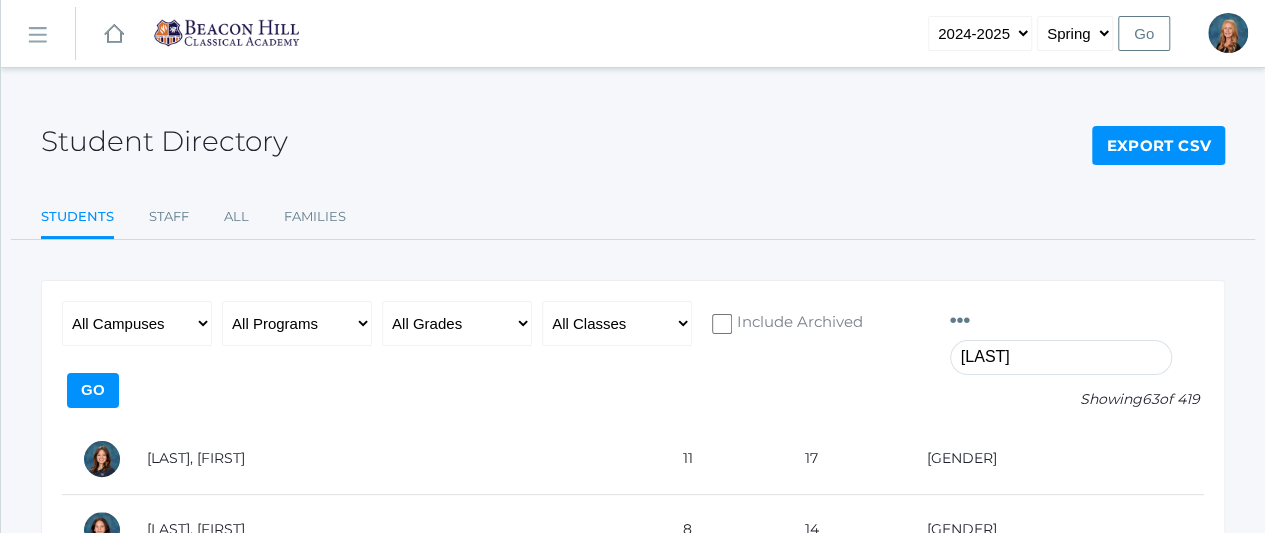 type on "[LAST]" 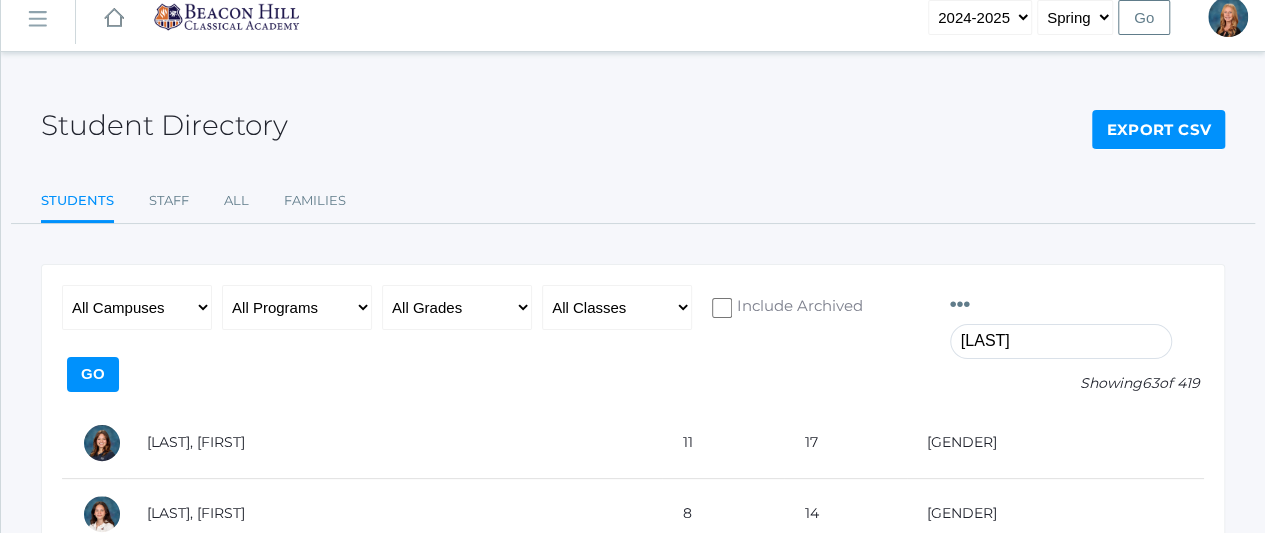scroll, scrollTop: 0, scrollLeft: 0, axis: both 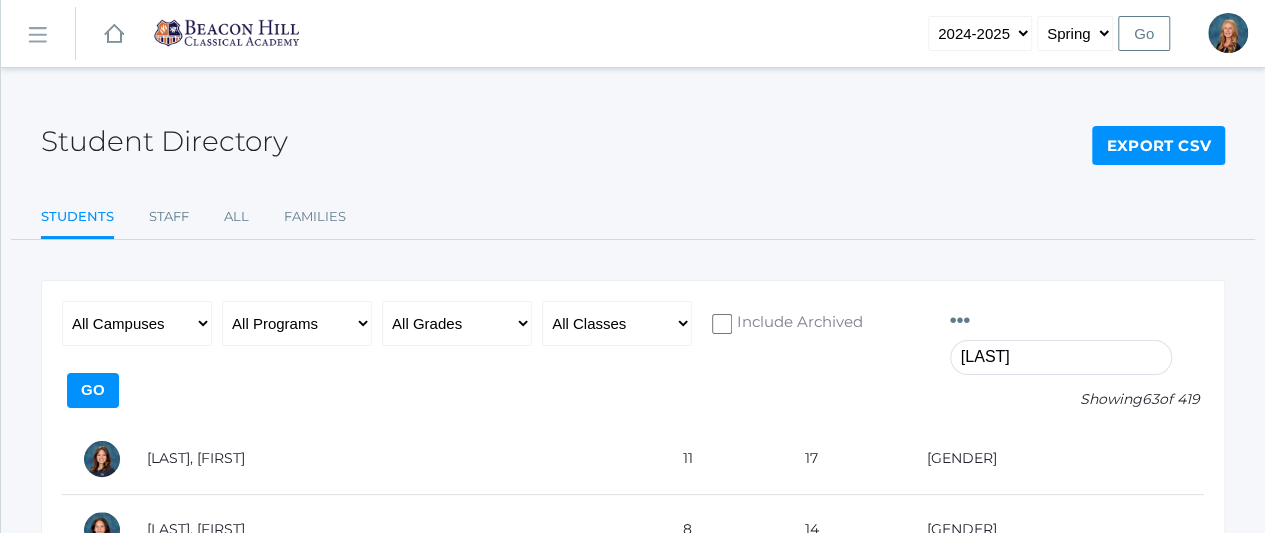 click on "icons/ui/navigation/hamburger
Created with Sketch." at bounding box center [38, 34] 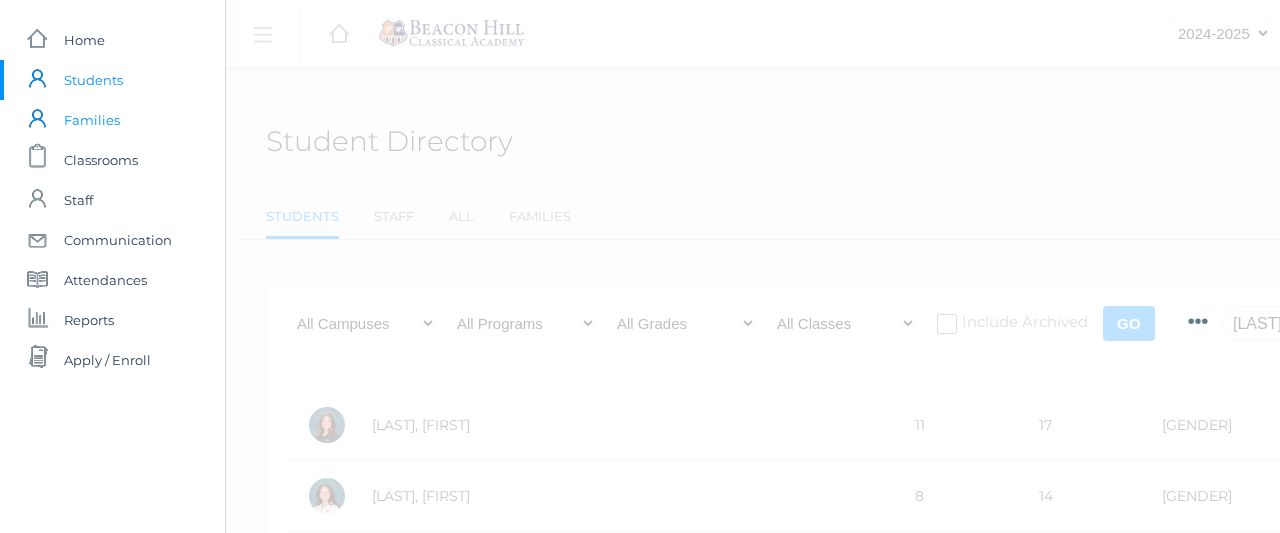 click on "Families" at bounding box center [92, 120] 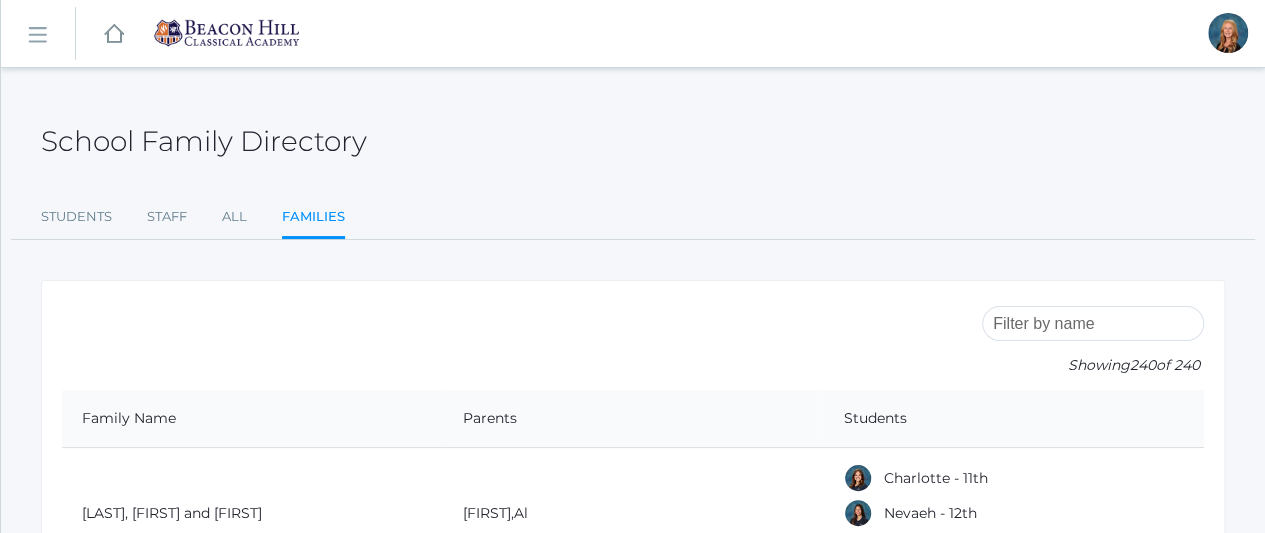 scroll, scrollTop: 178, scrollLeft: 0, axis: vertical 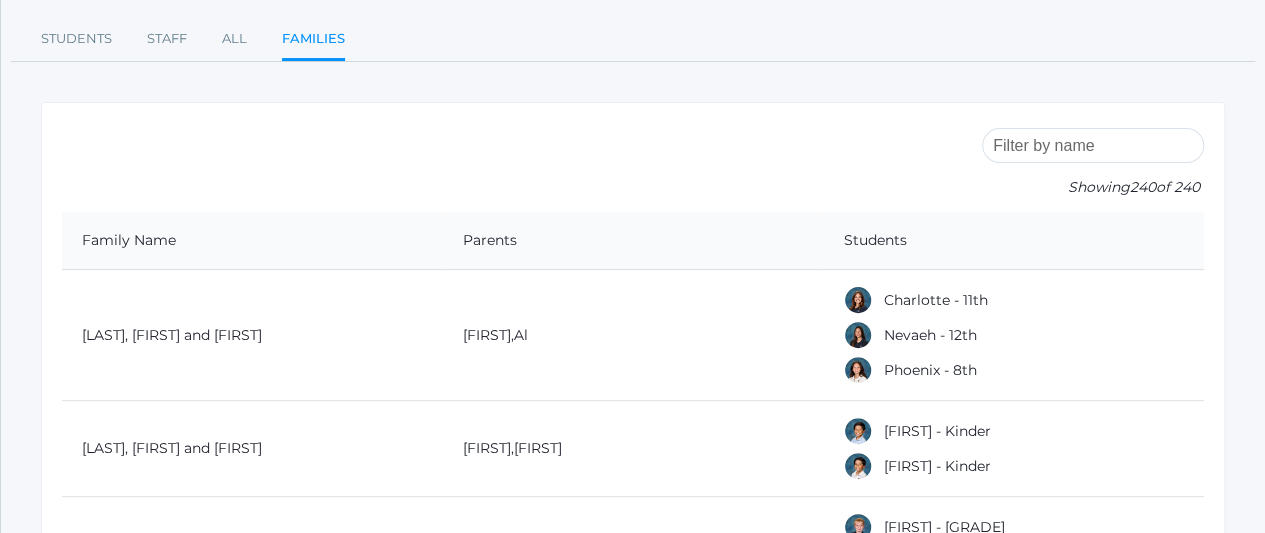 click at bounding box center (1093, 145) 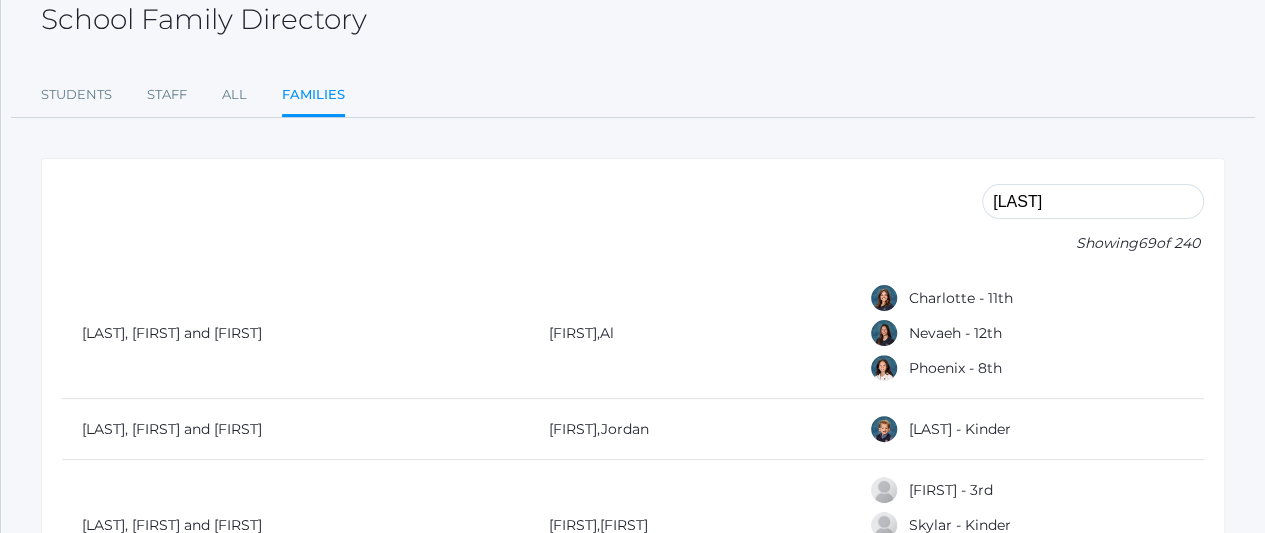 scroll, scrollTop: 0, scrollLeft: 0, axis: both 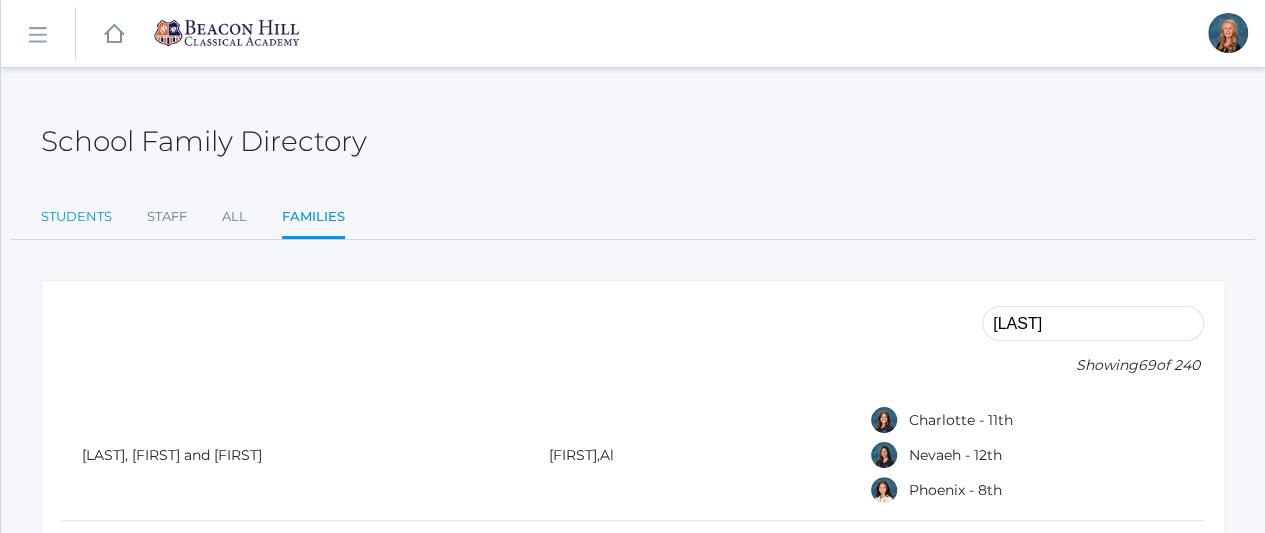 type on "[LAST]" 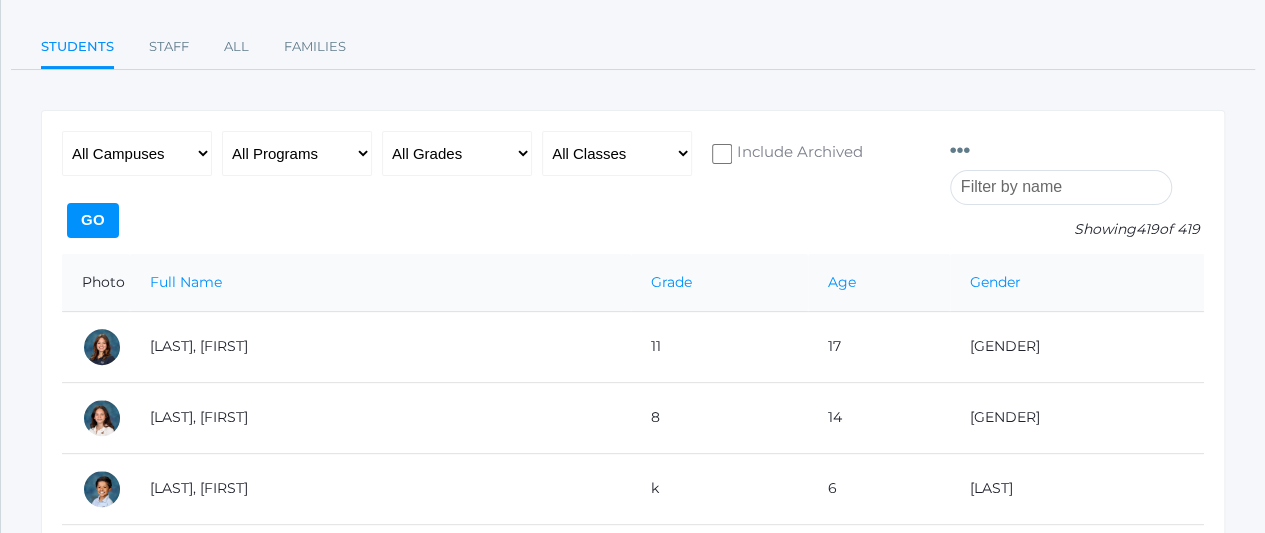 scroll, scrollTop: 0, scrollLeft: 0, axis: both 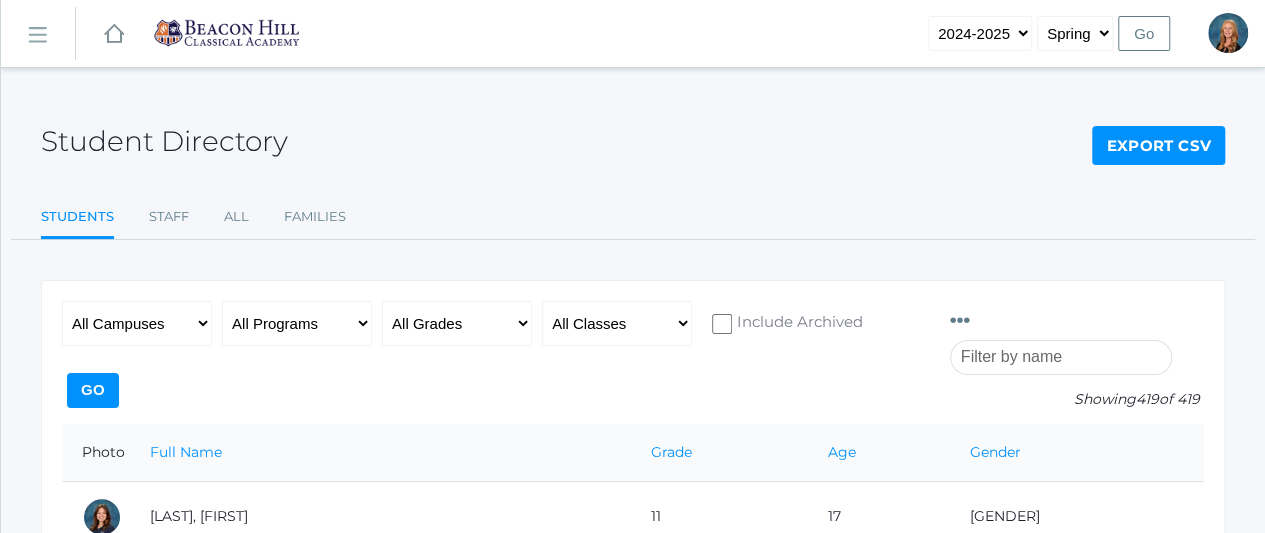 click on "icons/ui/navigation/hamburger
Created with Sketch." at bounding box center (38, 34) 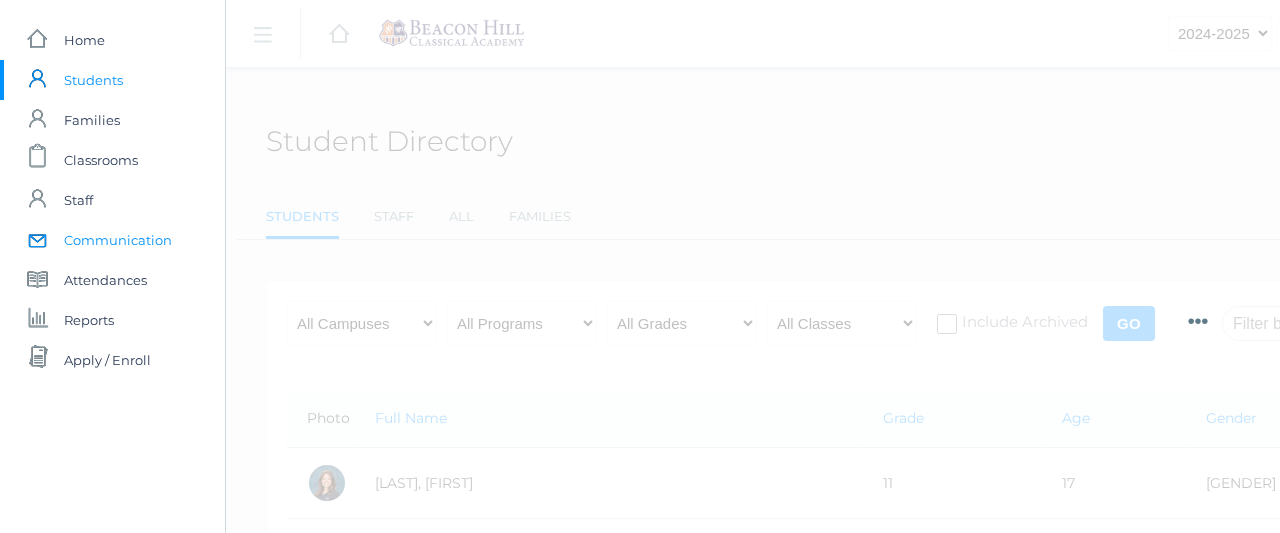 click on "Communication" at bounding box center (118, 240) 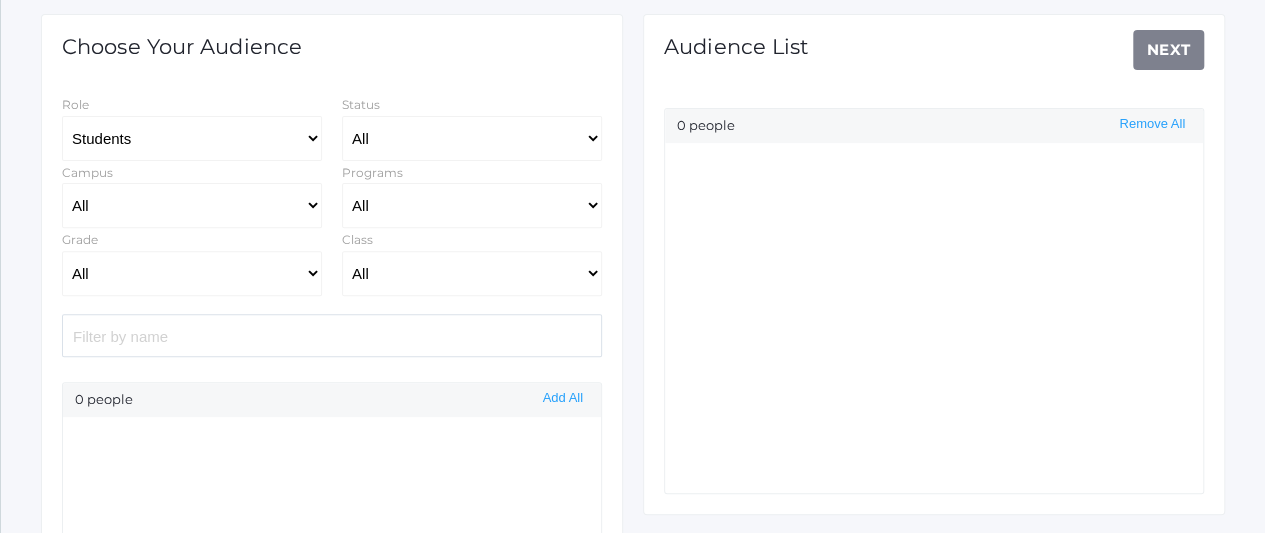 scroll, scrollTop: 279, scrollLeft: 0, axis: vertical 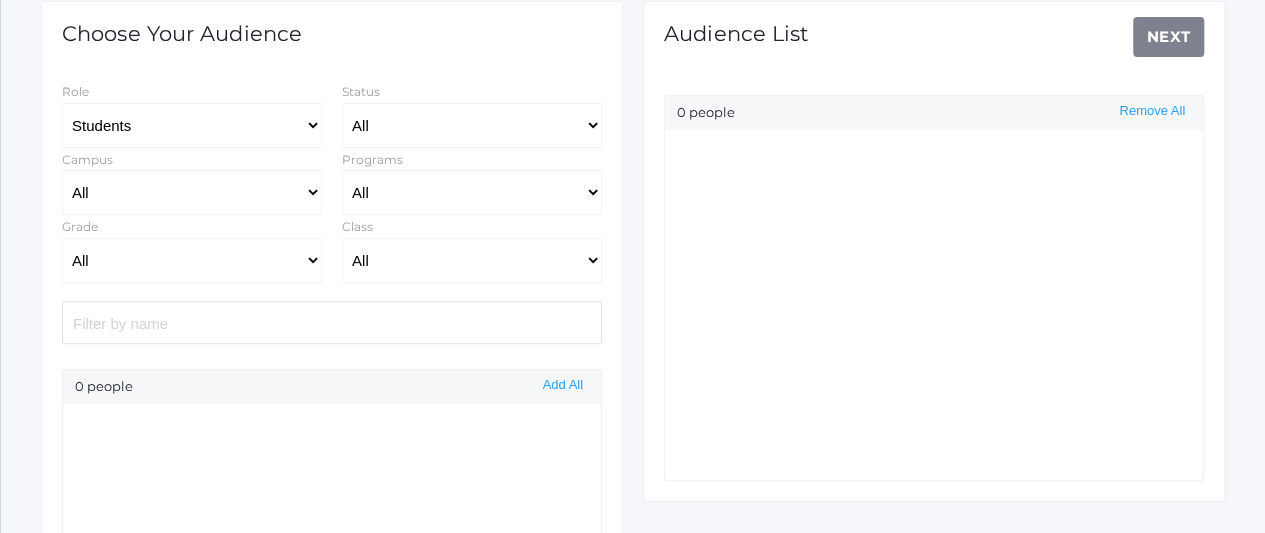 click 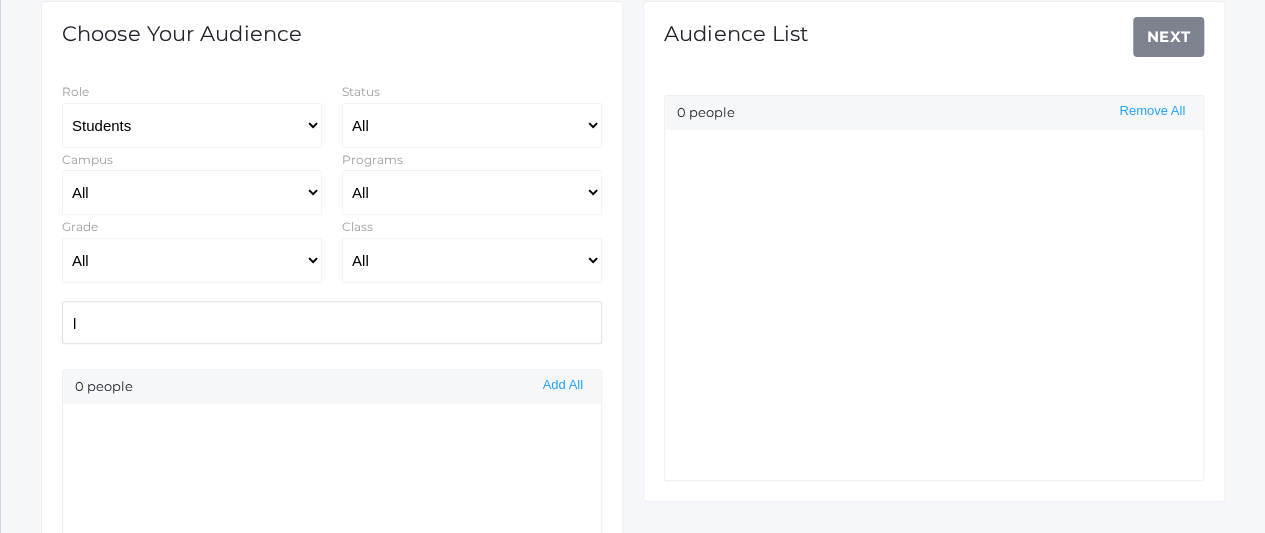 type on "la" 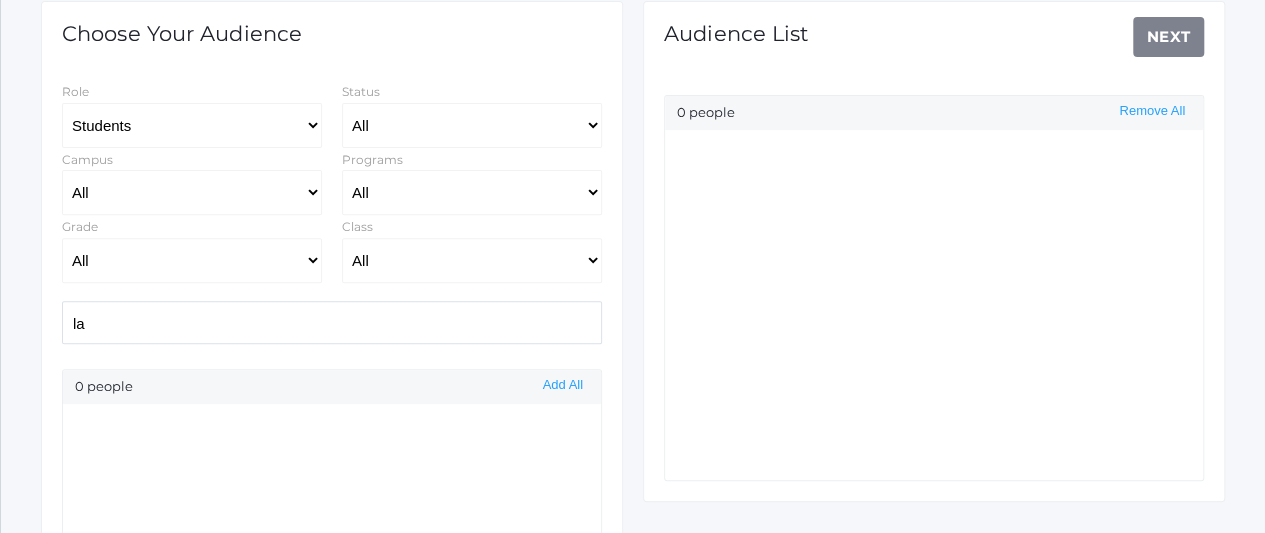 select on "Enrolled" 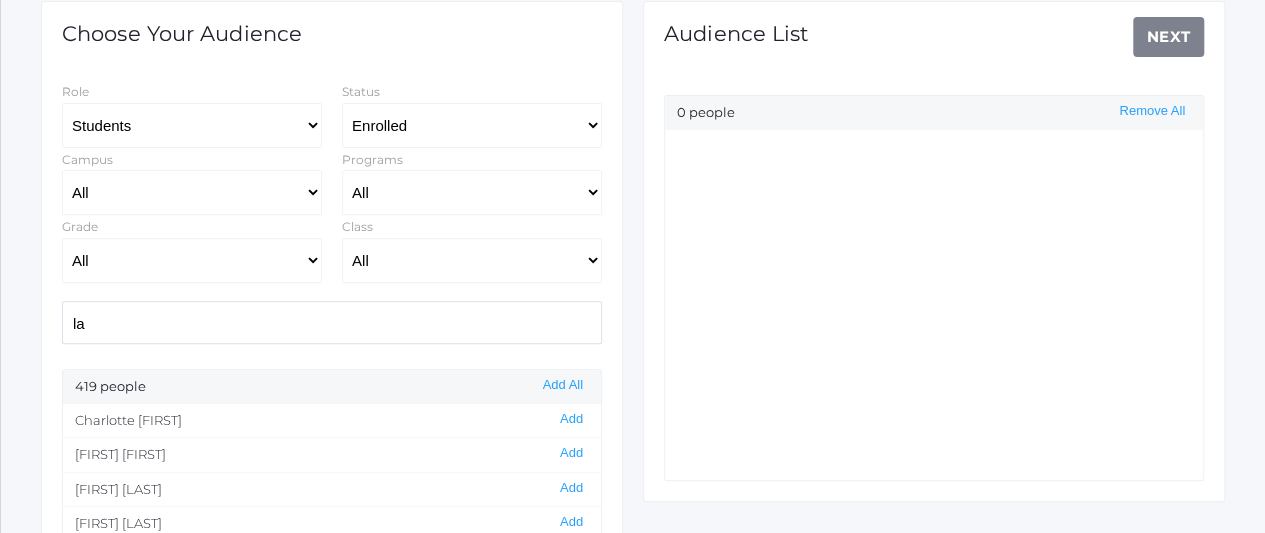 type on "l" 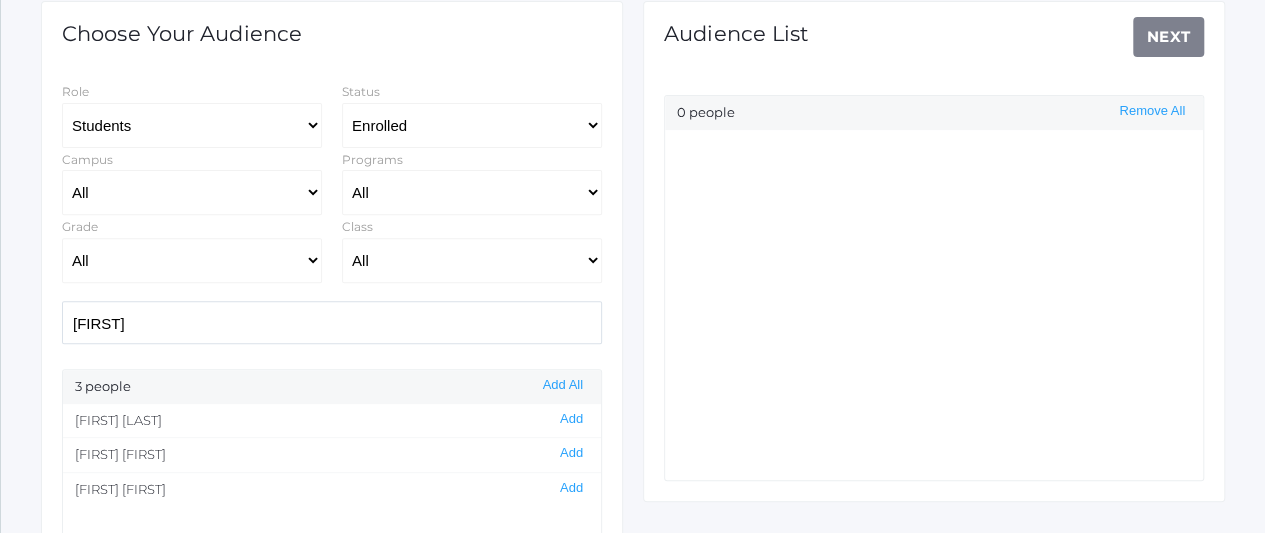 scroll, scrollTop: 0, scrollLeft: 0, axis: both 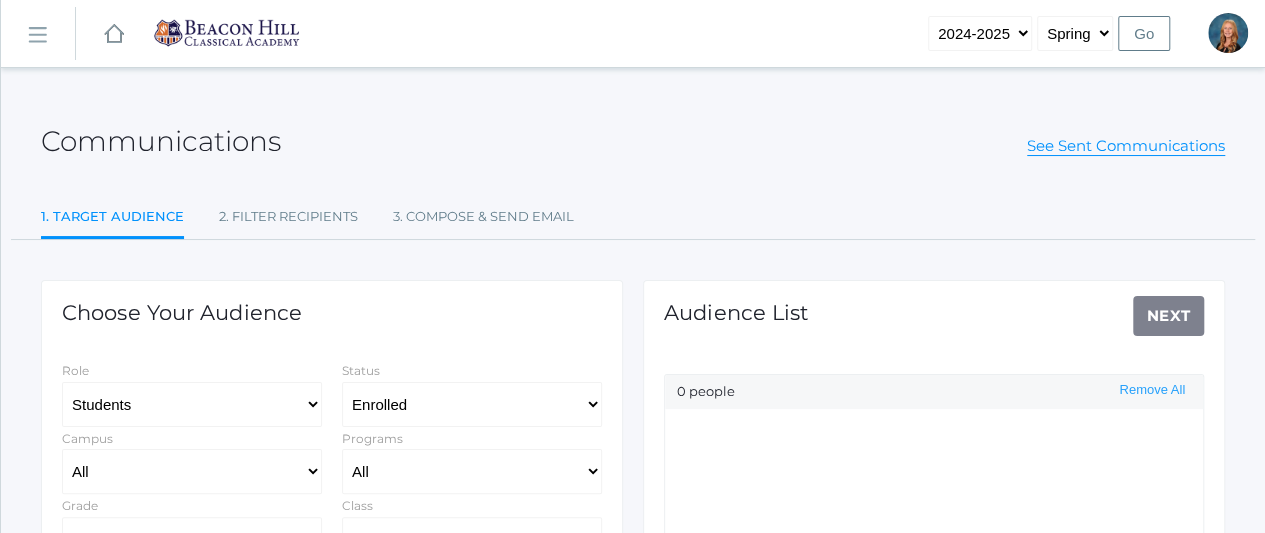type on "[FIRST]" 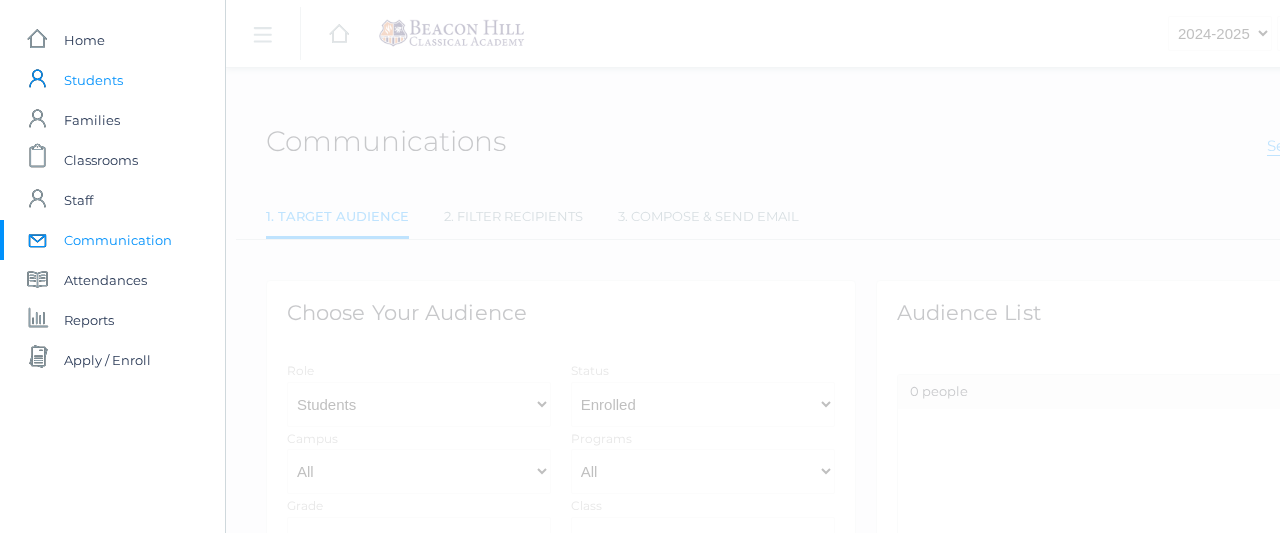 click on "Students" at bounding box center (93, 80) 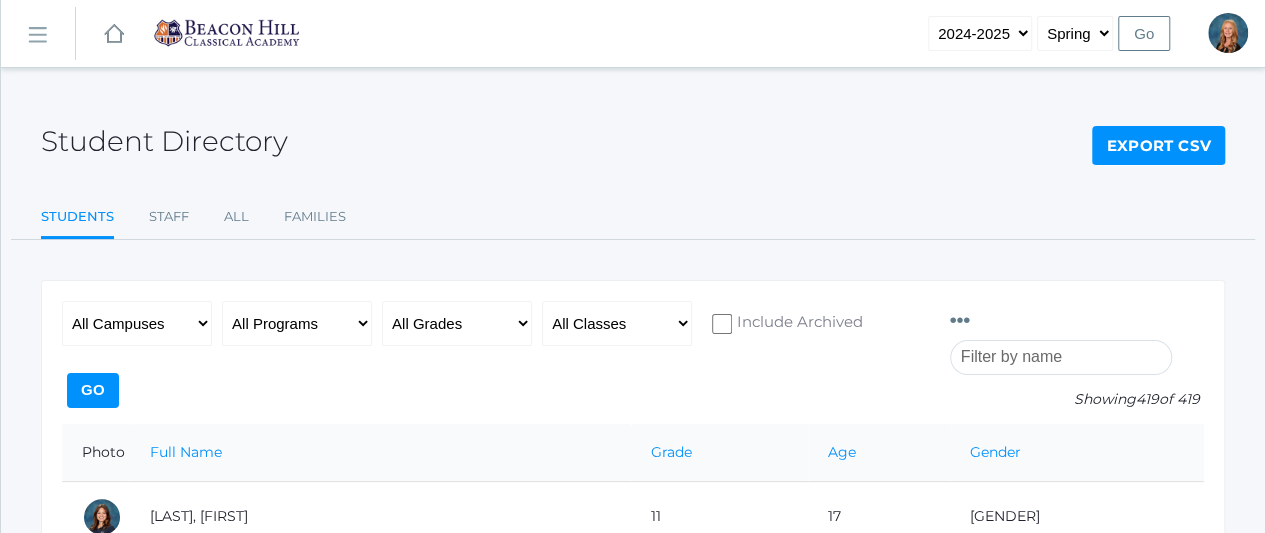 click at bounding box center (1061, 357) 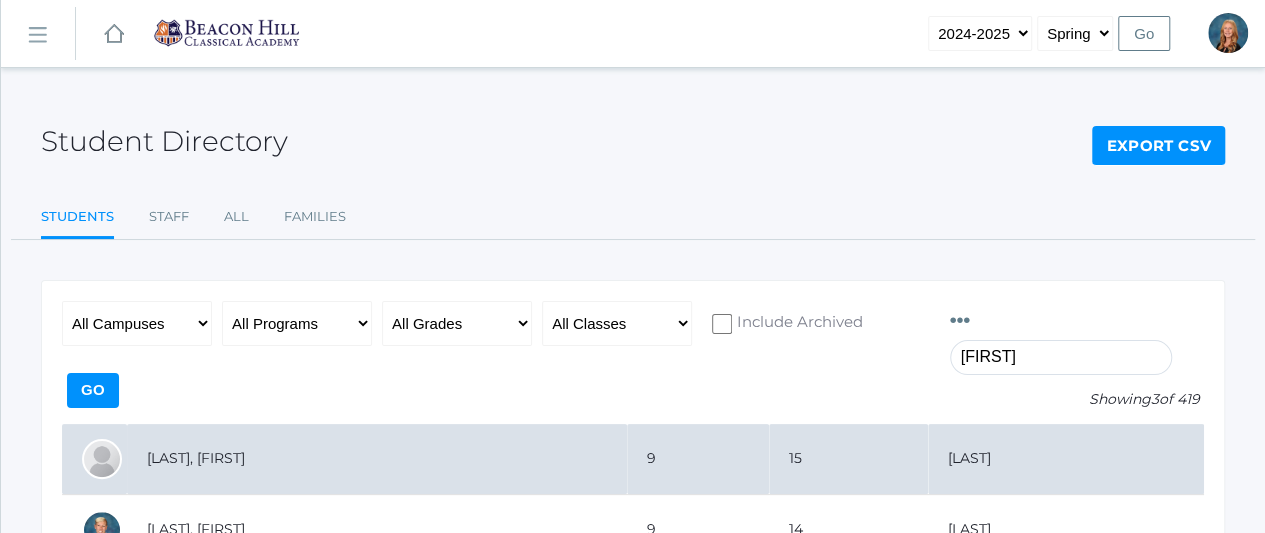 type on "[FIRST]" 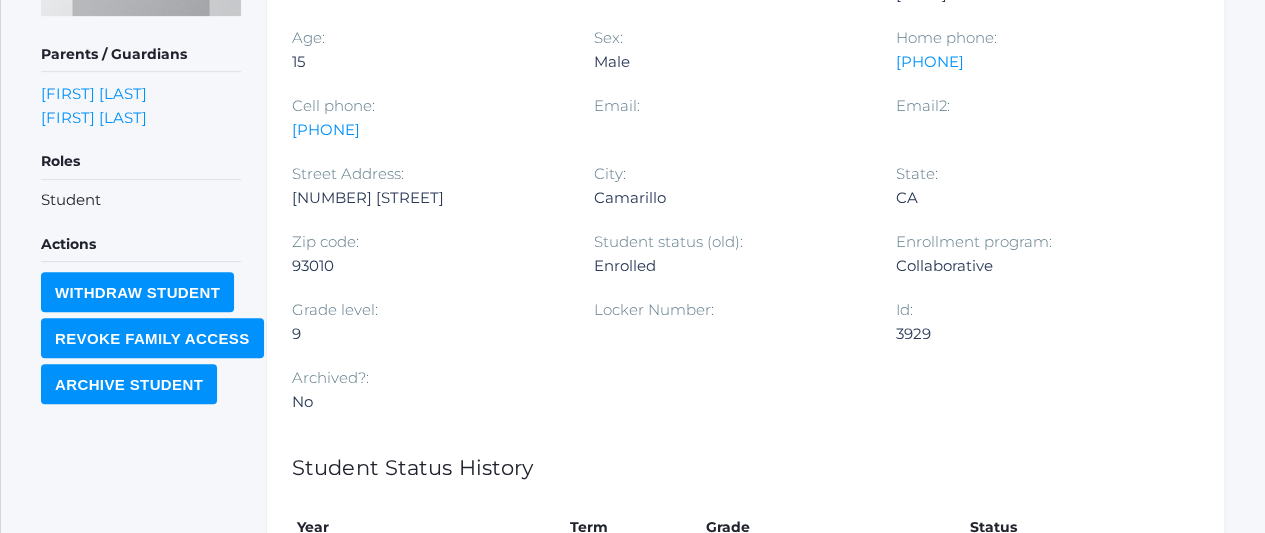 scroll, scrollTop: 464, scrollLeft: 0, axis: vertical 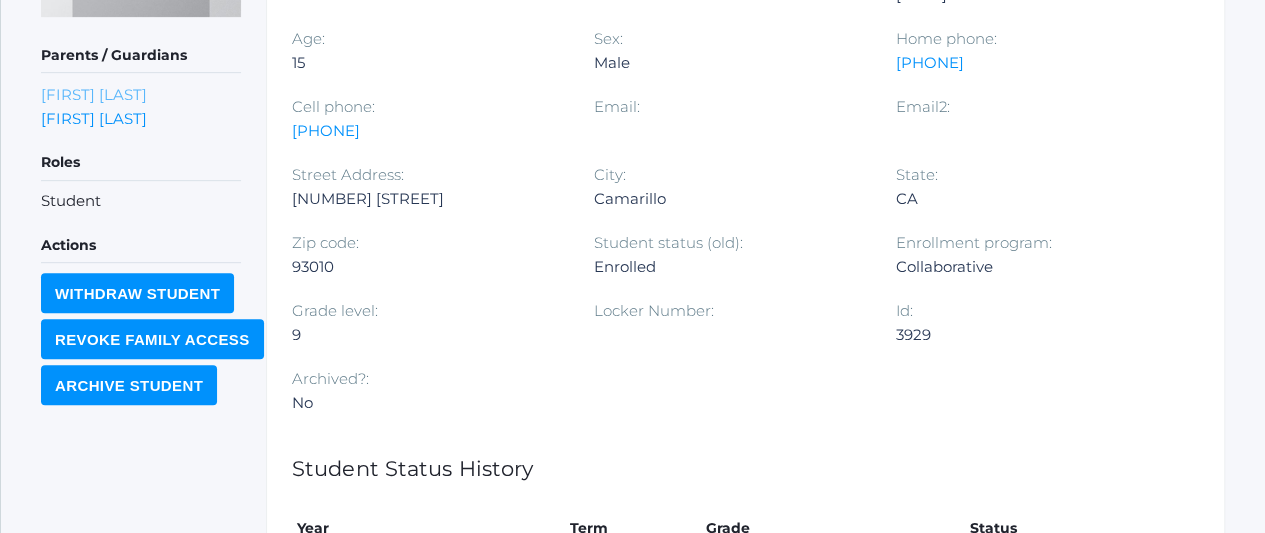 click on "[FIRST] [LAST]" at bounding box center (94, 94) 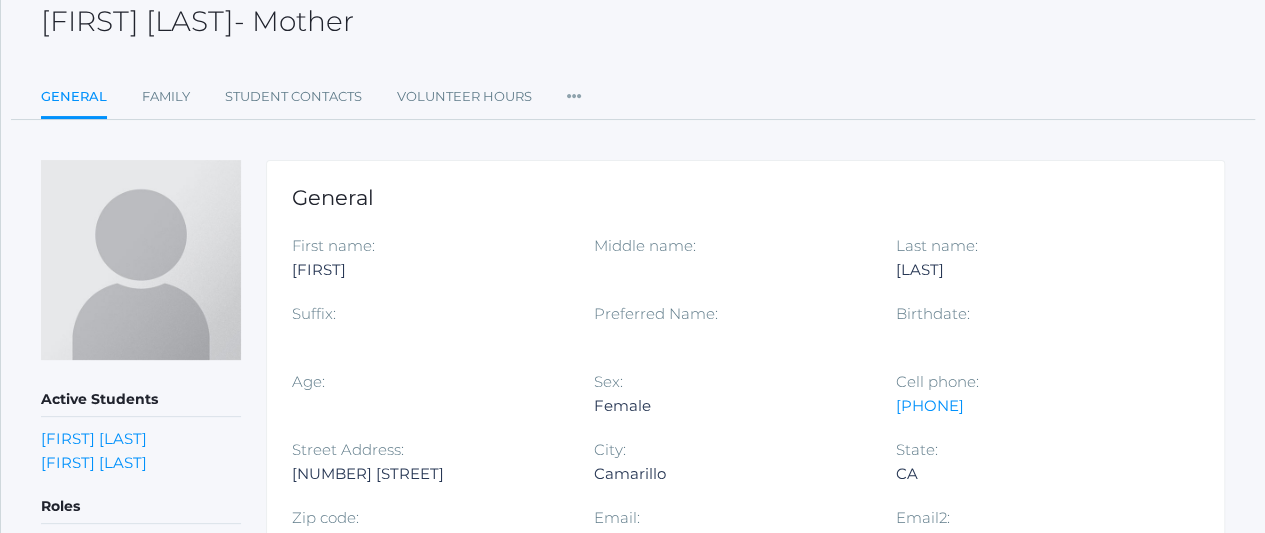 scroll, scrollTop: 0, scrollLeft: 0, axis: both 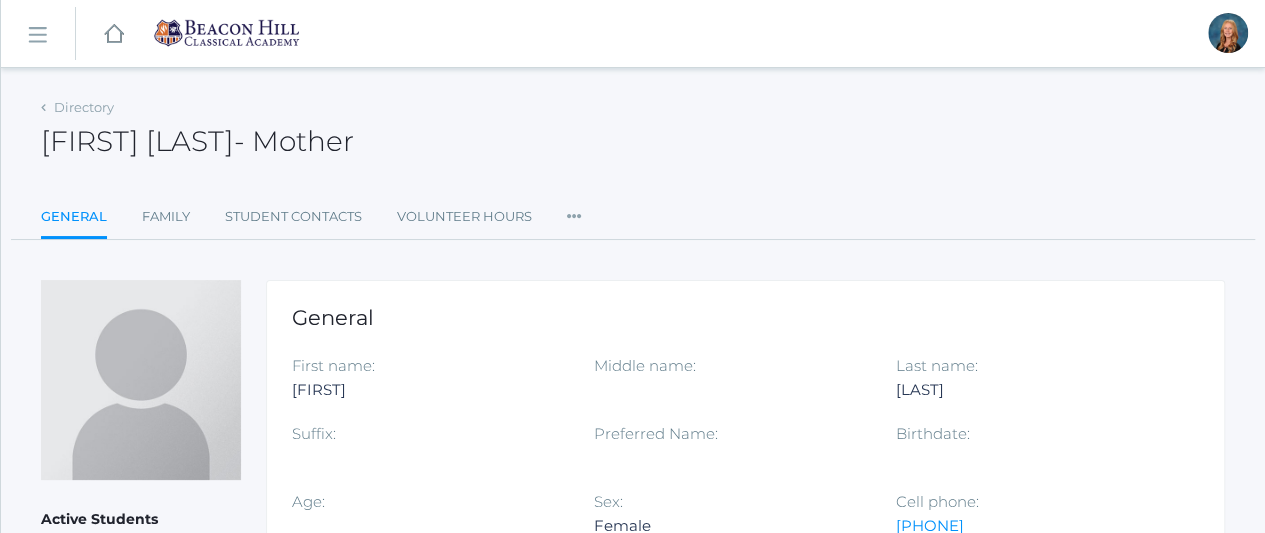click 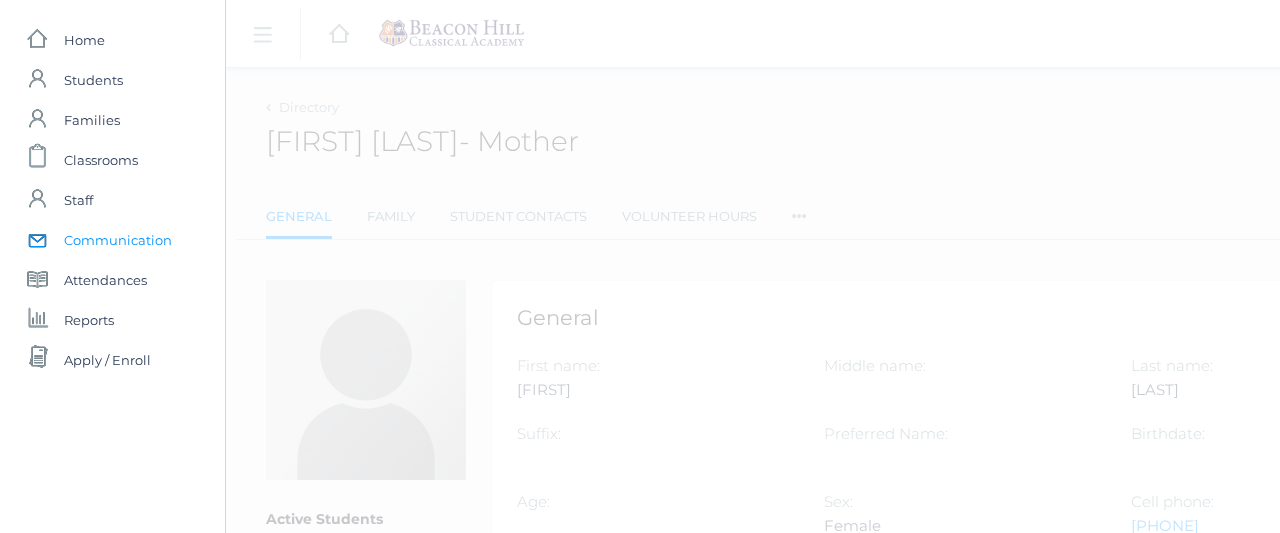 click on "Communication" at bounding box center [118, 240] 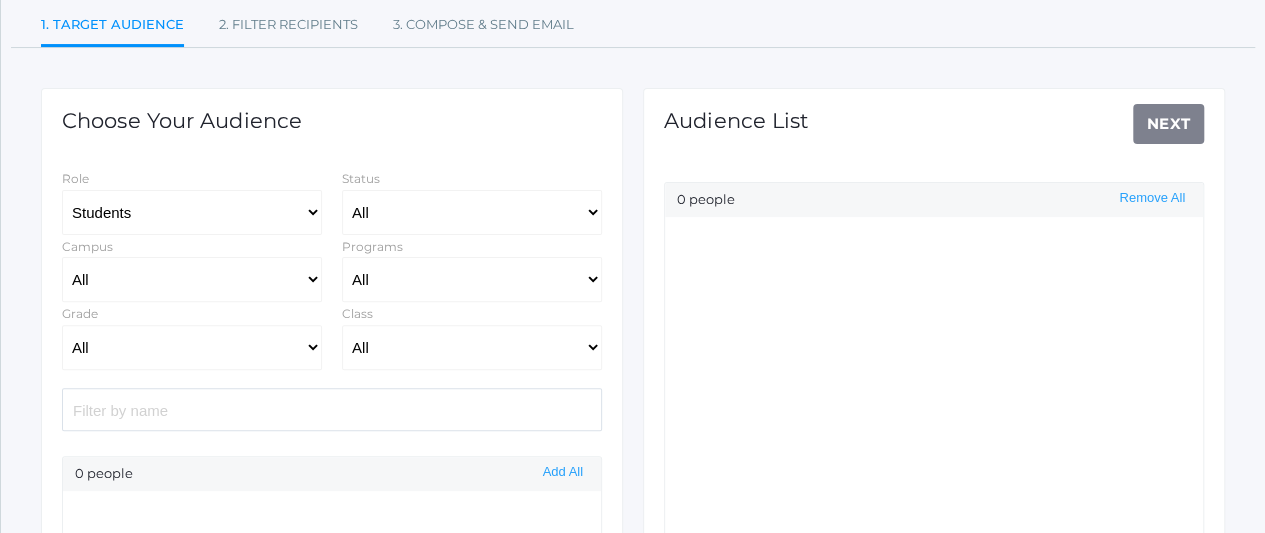 scroll, scrollTop: 236, scrollLeft: 0, axis: vertical 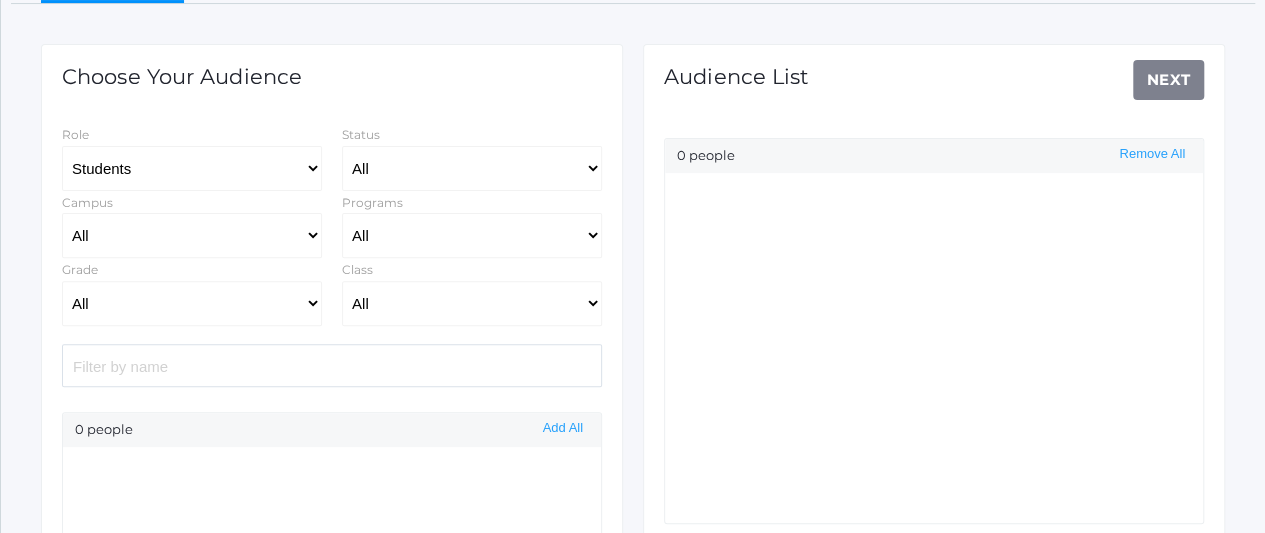 click 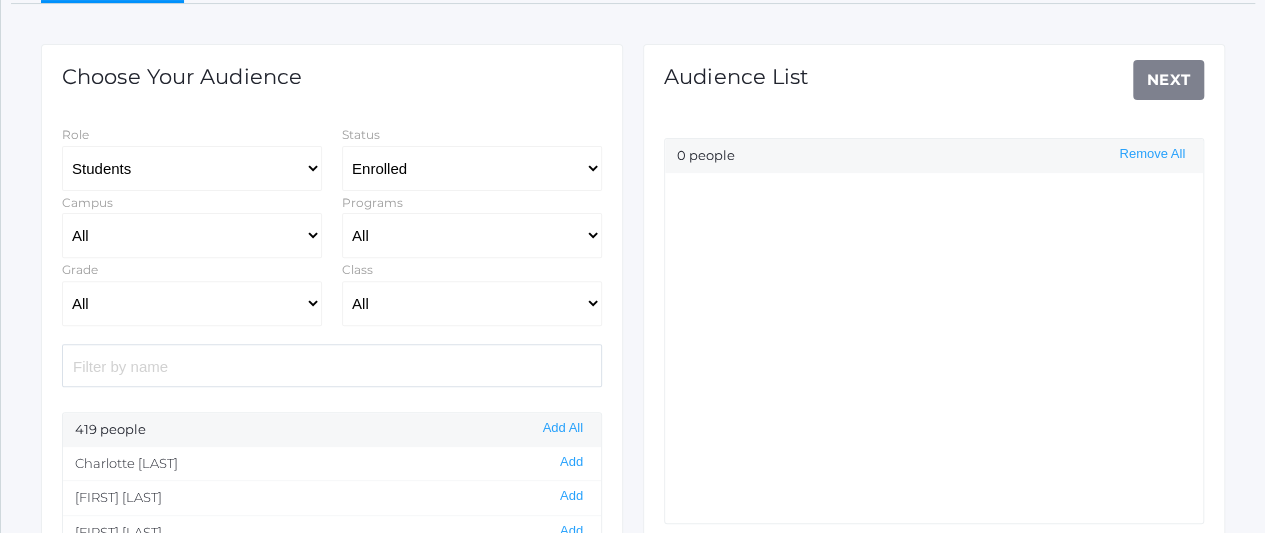 click 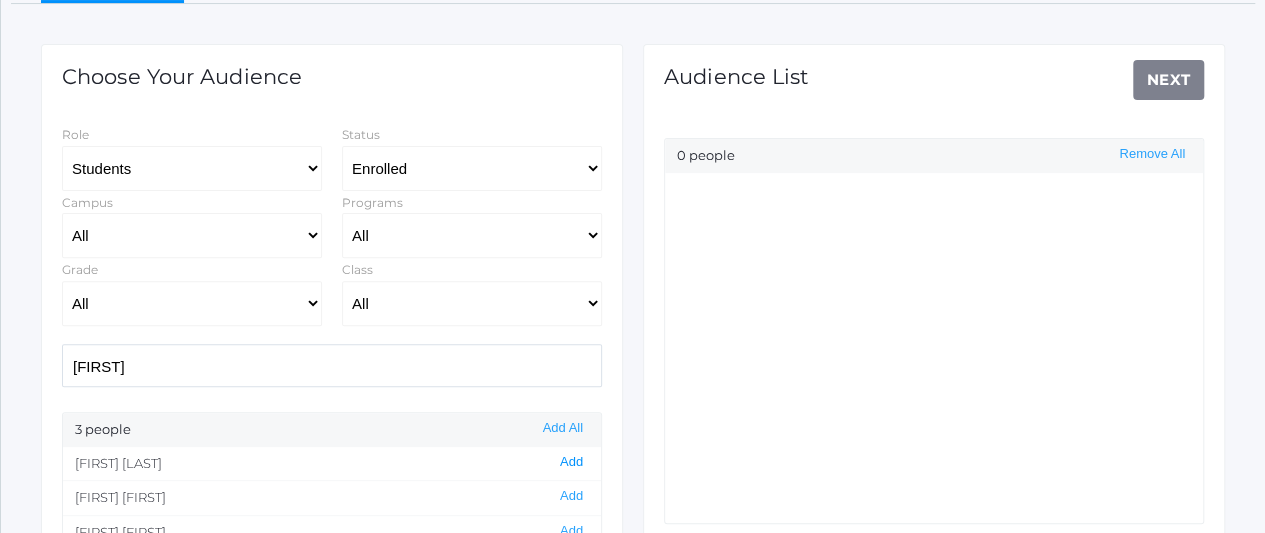 type on "joshua" 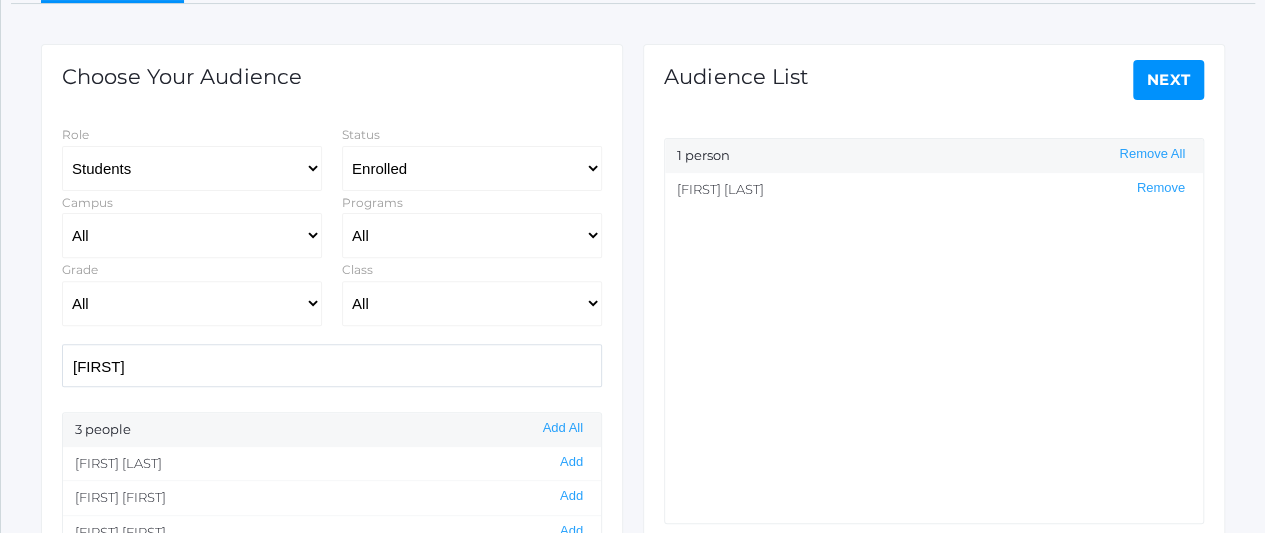 click on "Next" 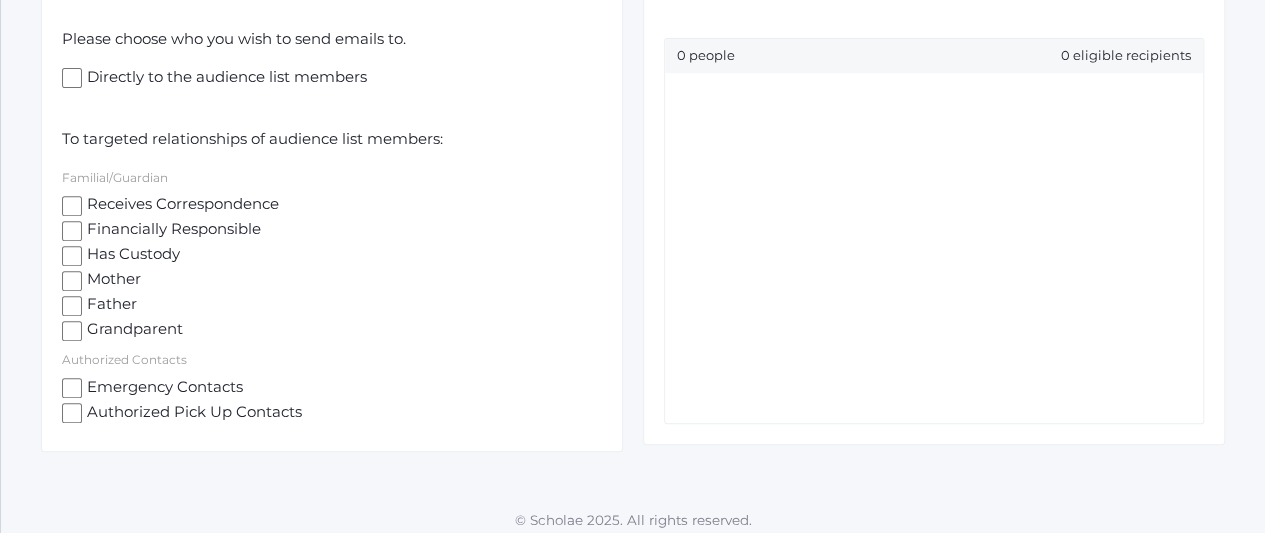 scroll, scrollTop: 0, scrollLeft: 0, axis: both 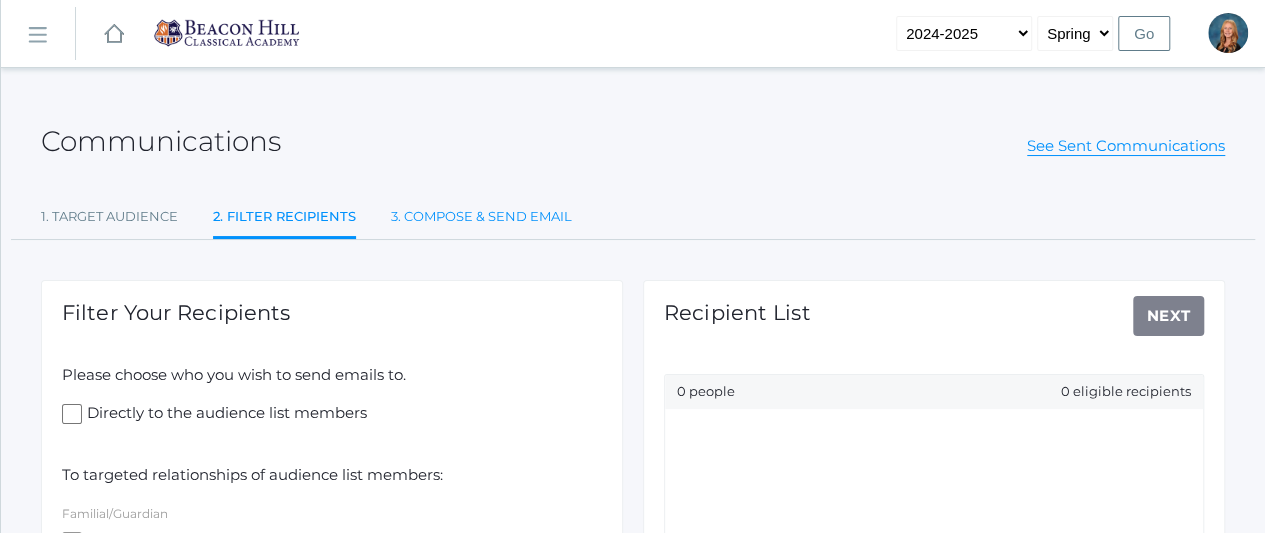 click on "3. Compose & Send Email" 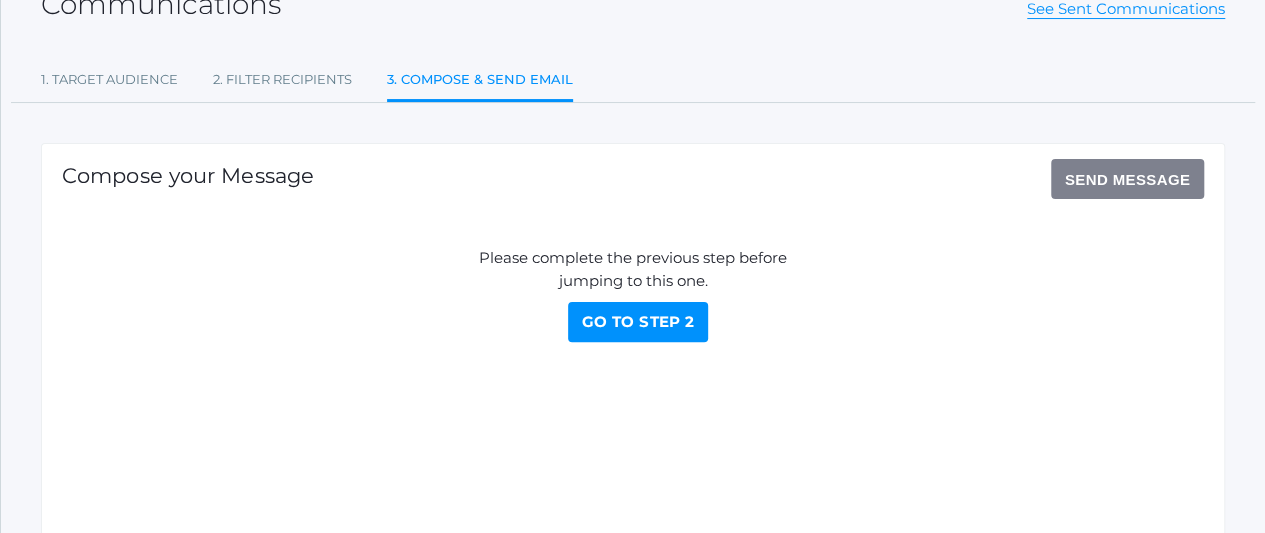 scroll, scrollTop: 145, scrollLeft: 0, axis: vertical 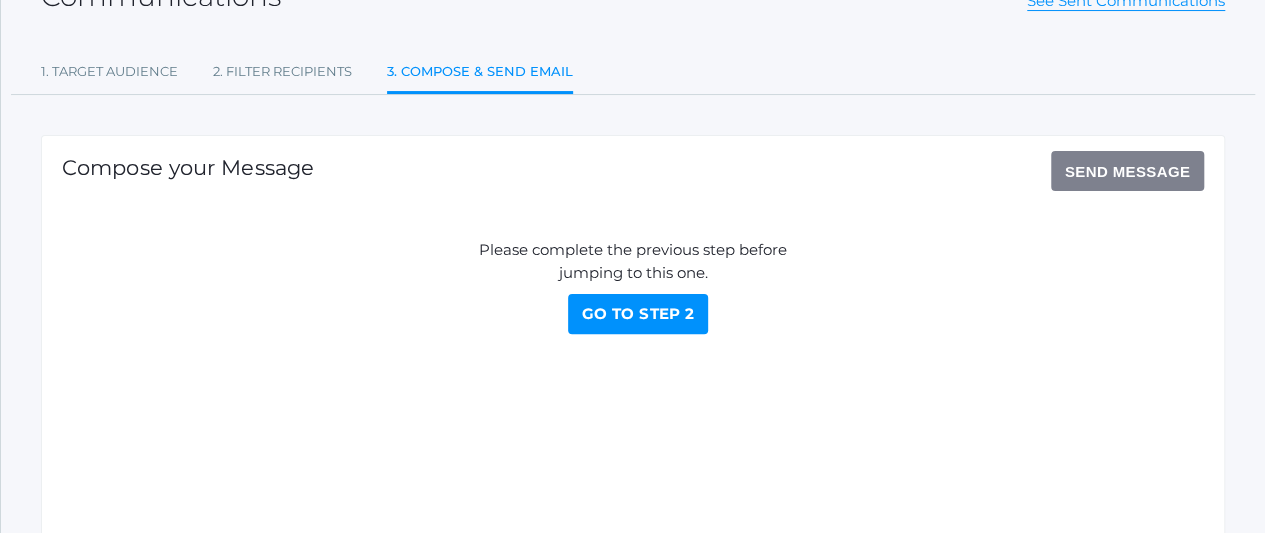 click on "Go to Step 2" 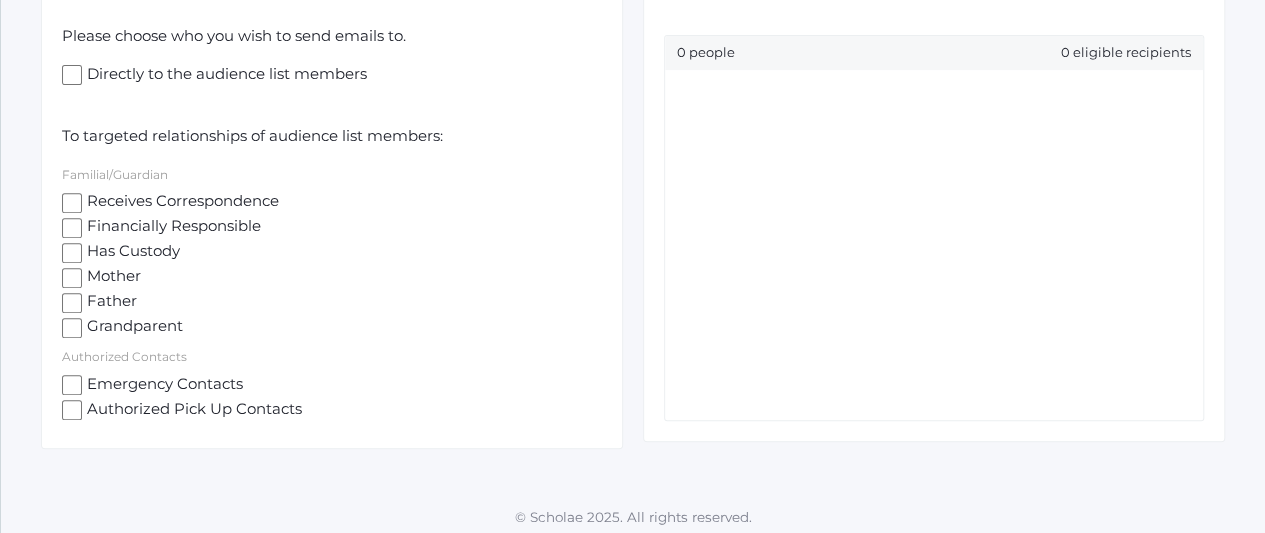 scroll, scrollTop: 345, scrollLeft: 0, axis: vertical 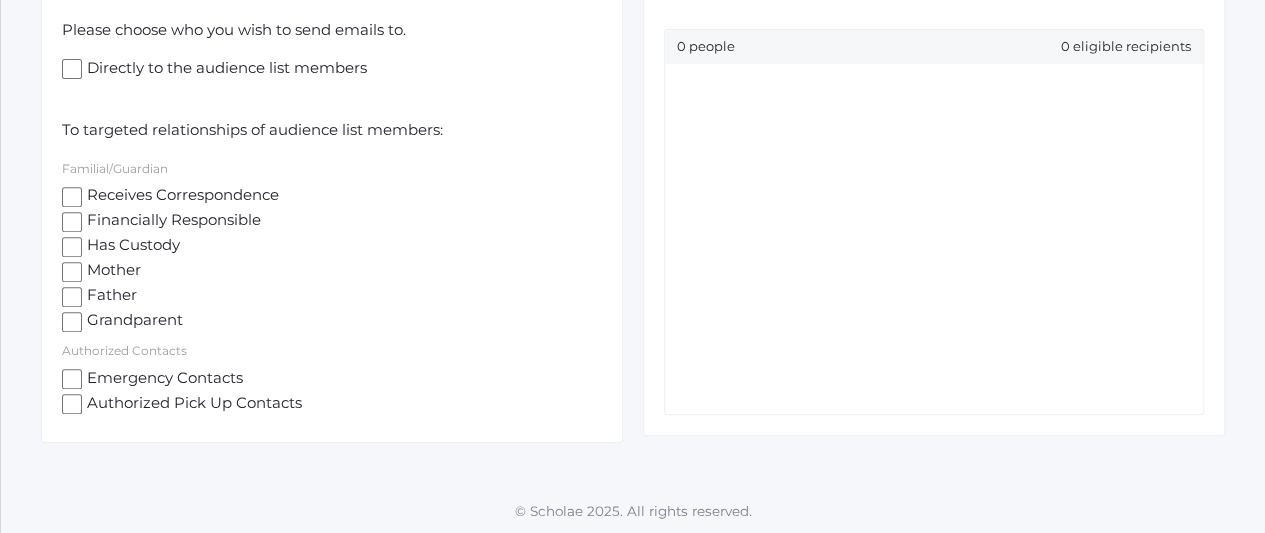 click on "Receives Correspondence" 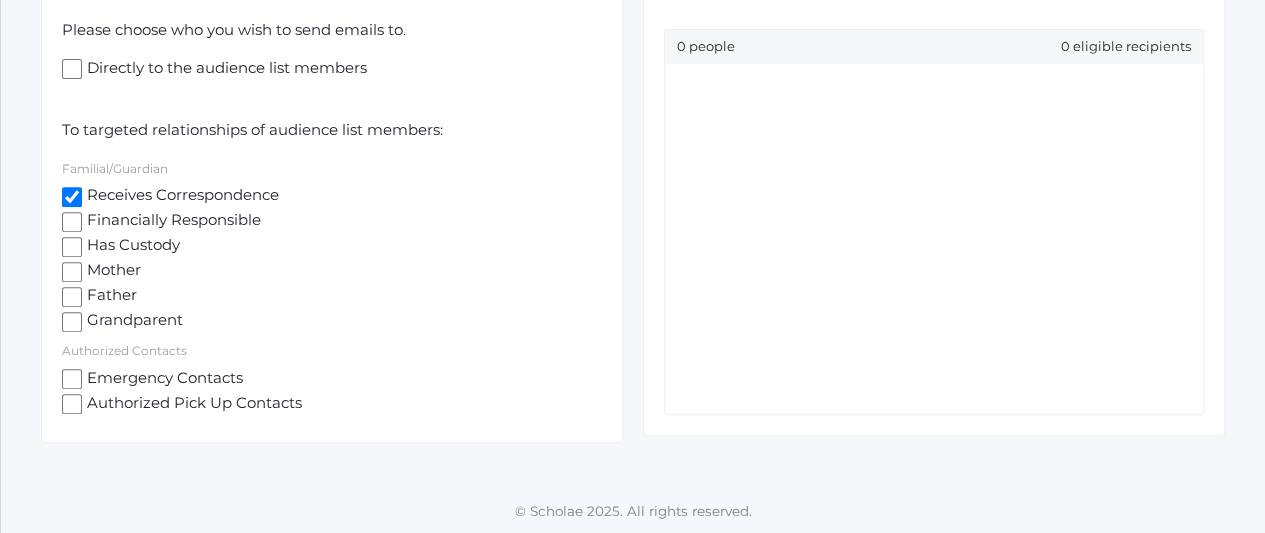checkbox on "true" 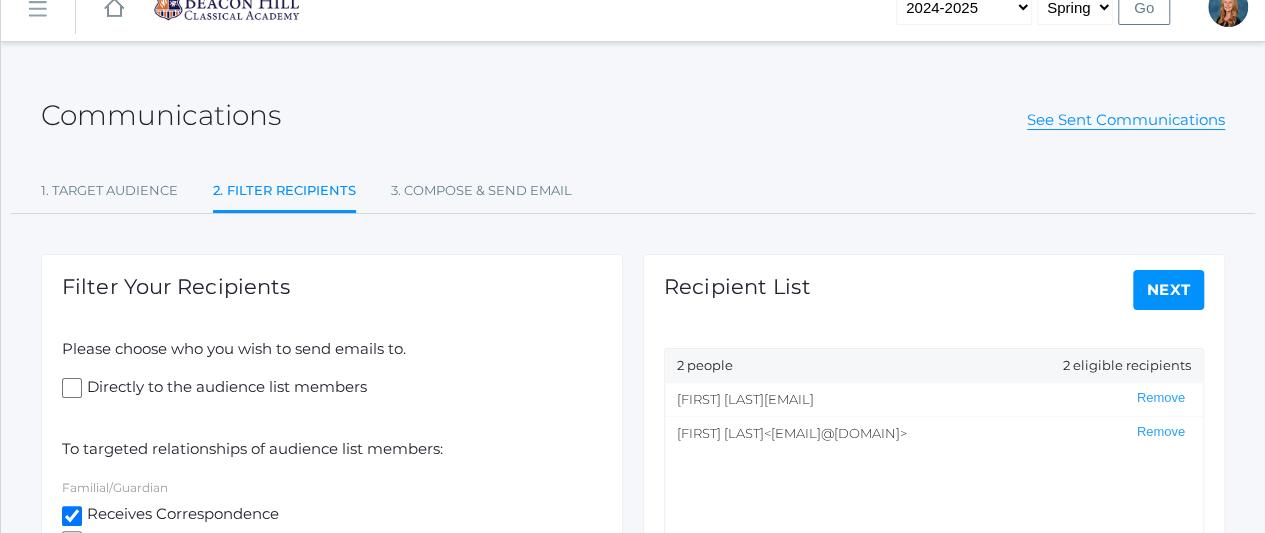 scroll, scrollTop: 11, scrollLeft: 0, axis: vertical 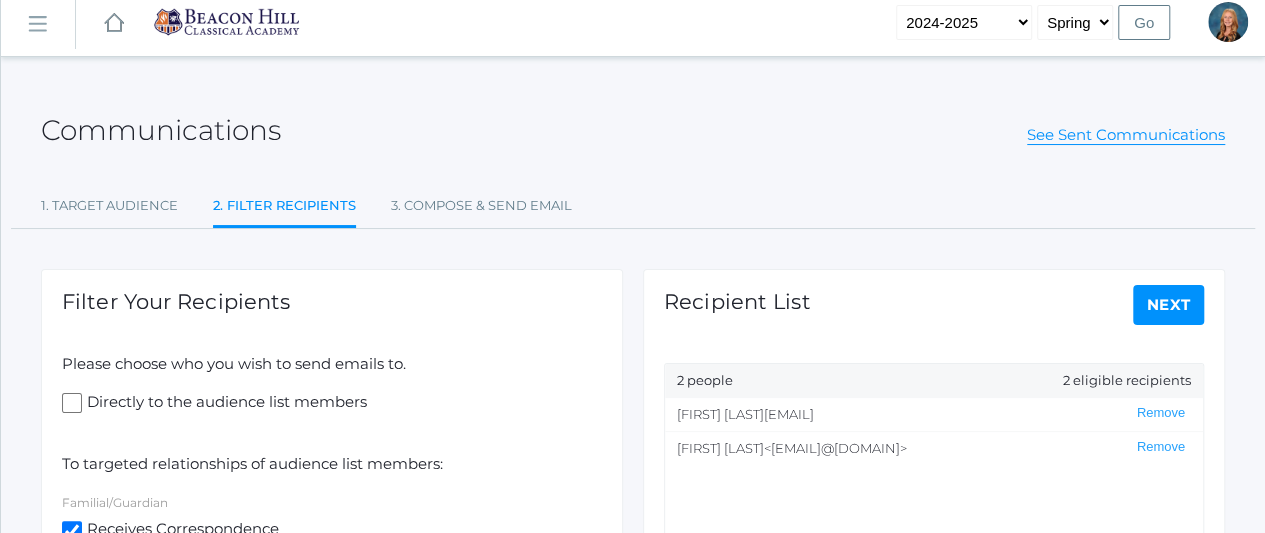 click on "Next" 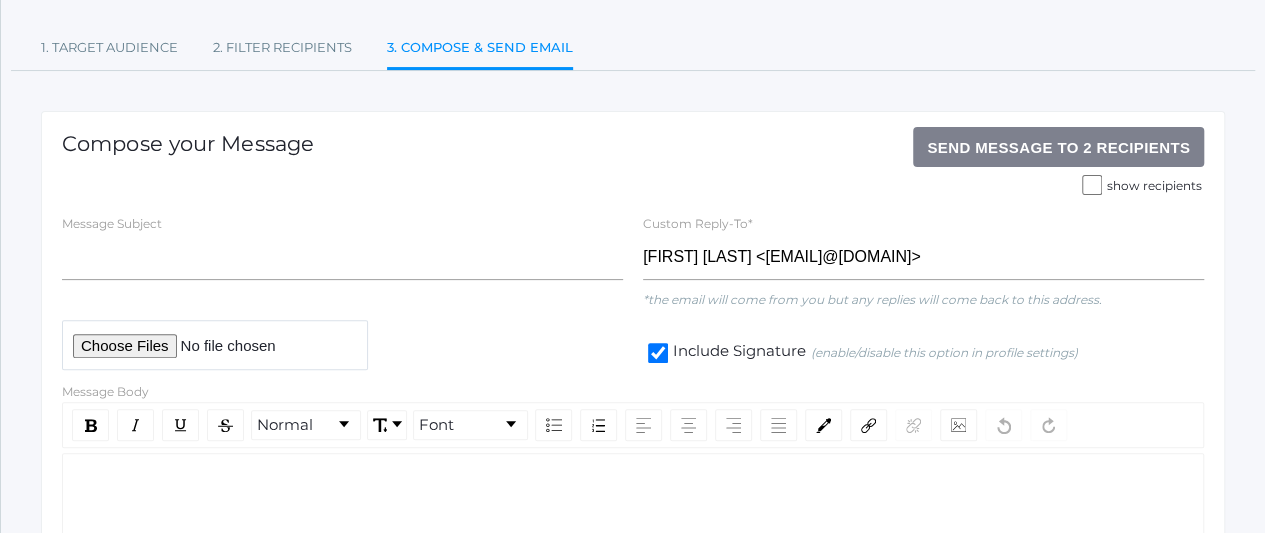 scroll, scrollTop: 0, scrollLeft: 0, axis: both 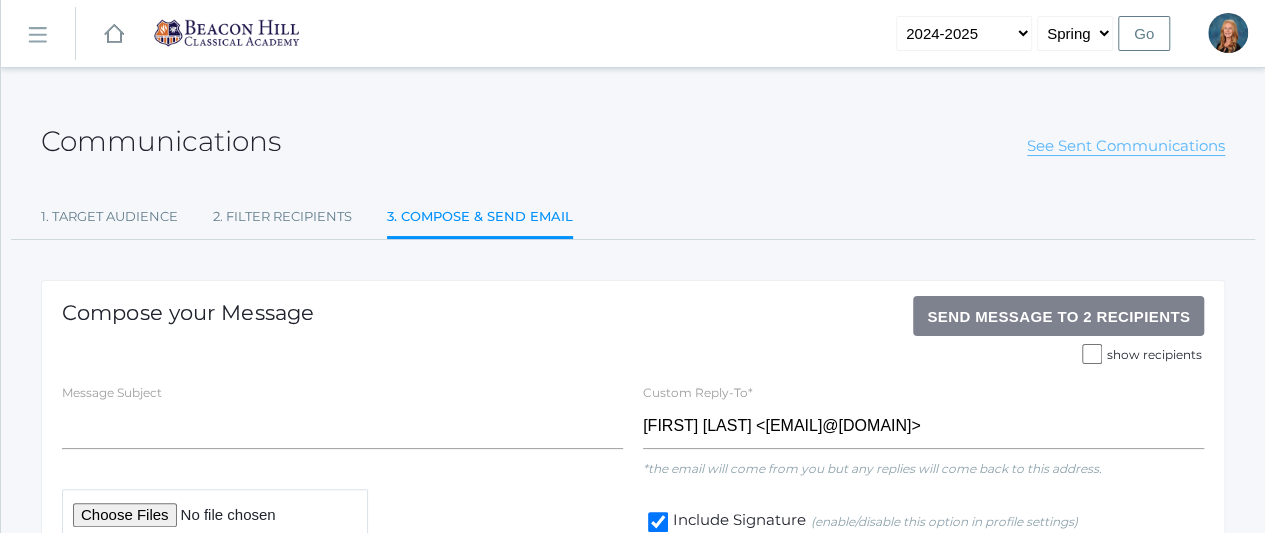 click on "See Sent Communications" 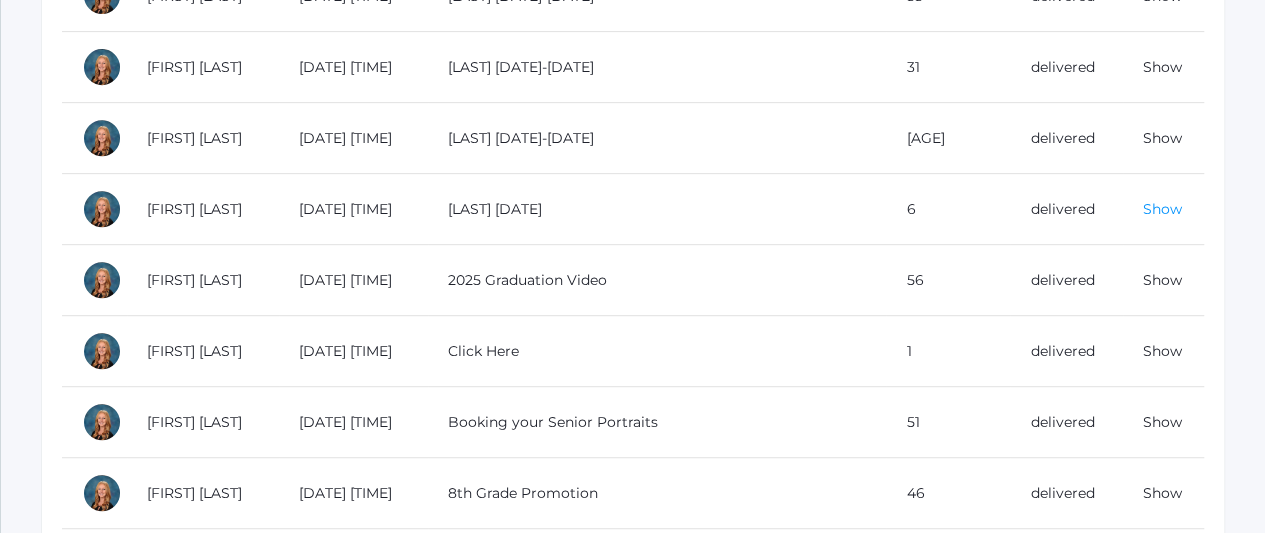 click on "Show" at bounding box center (1162, 209) 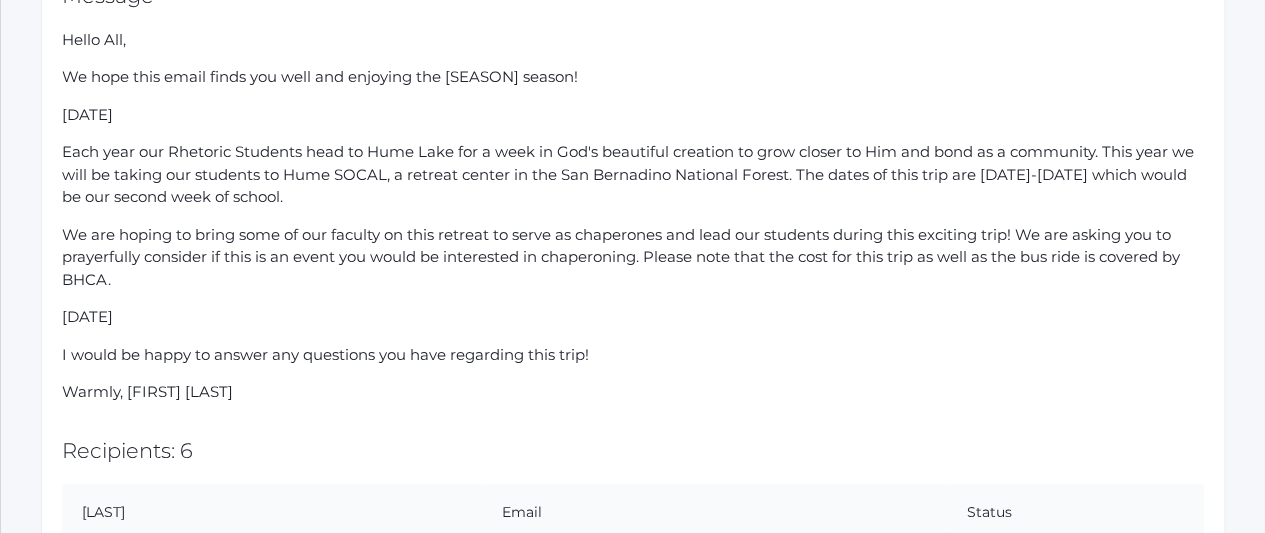scroll, scrollTop: 430, scrollLeft: 0, axis: vertical 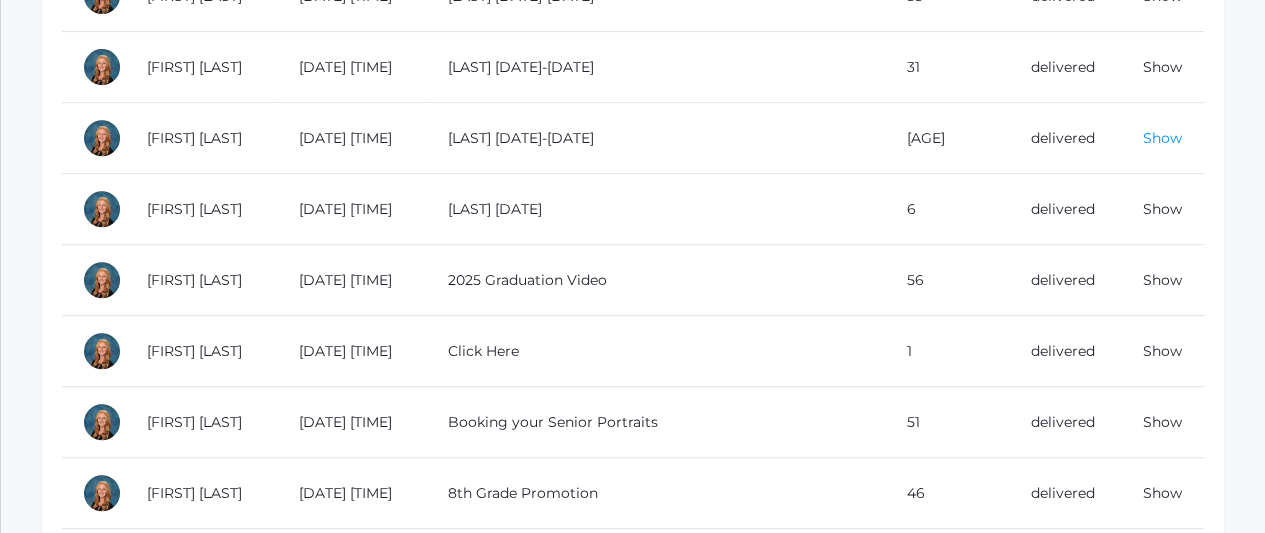 click on "Show" at bounding box center [1162, 138] 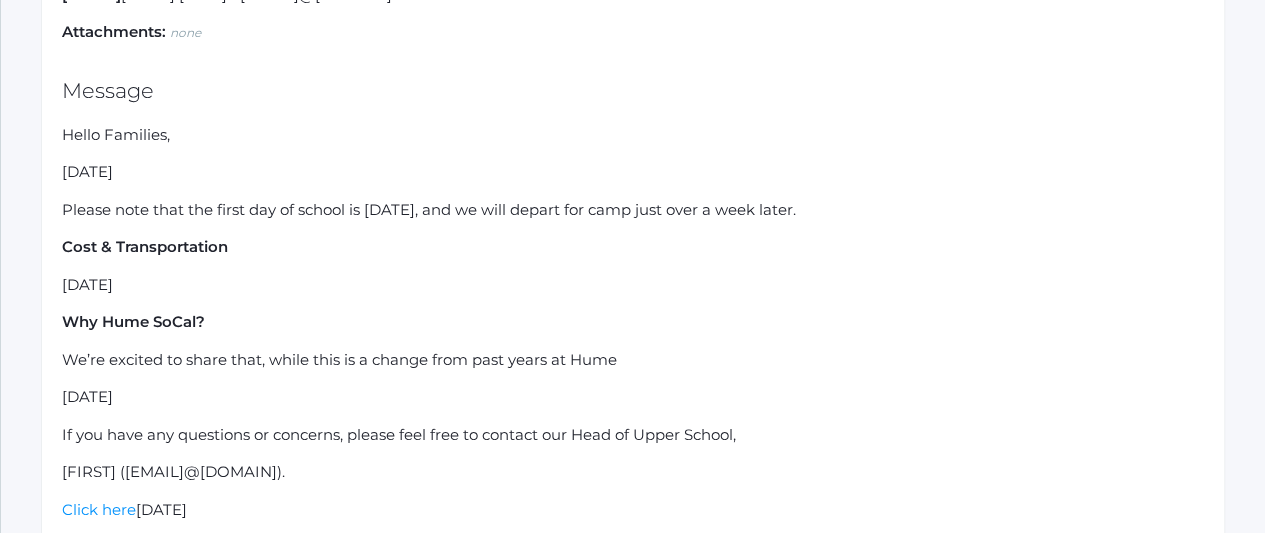 scroll, scrollTop: 327, scrollLeft: 0, axis: vertical 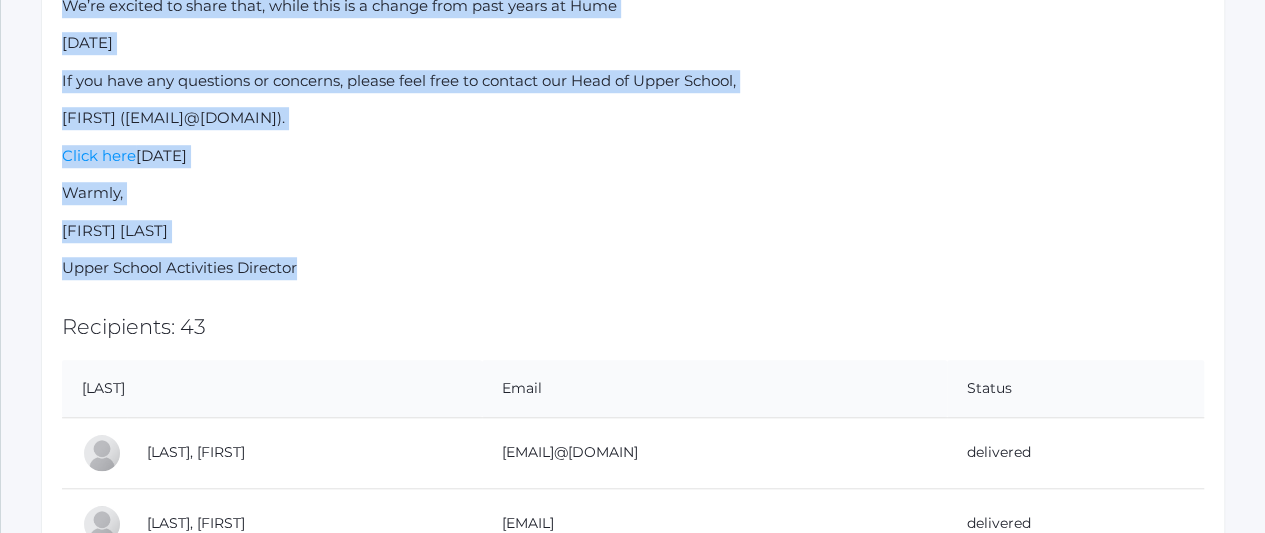 drag, startPoint x: 62, startPoint y: 137, endPoint x: 354, endPoint y: 345, distance: 358.50803 